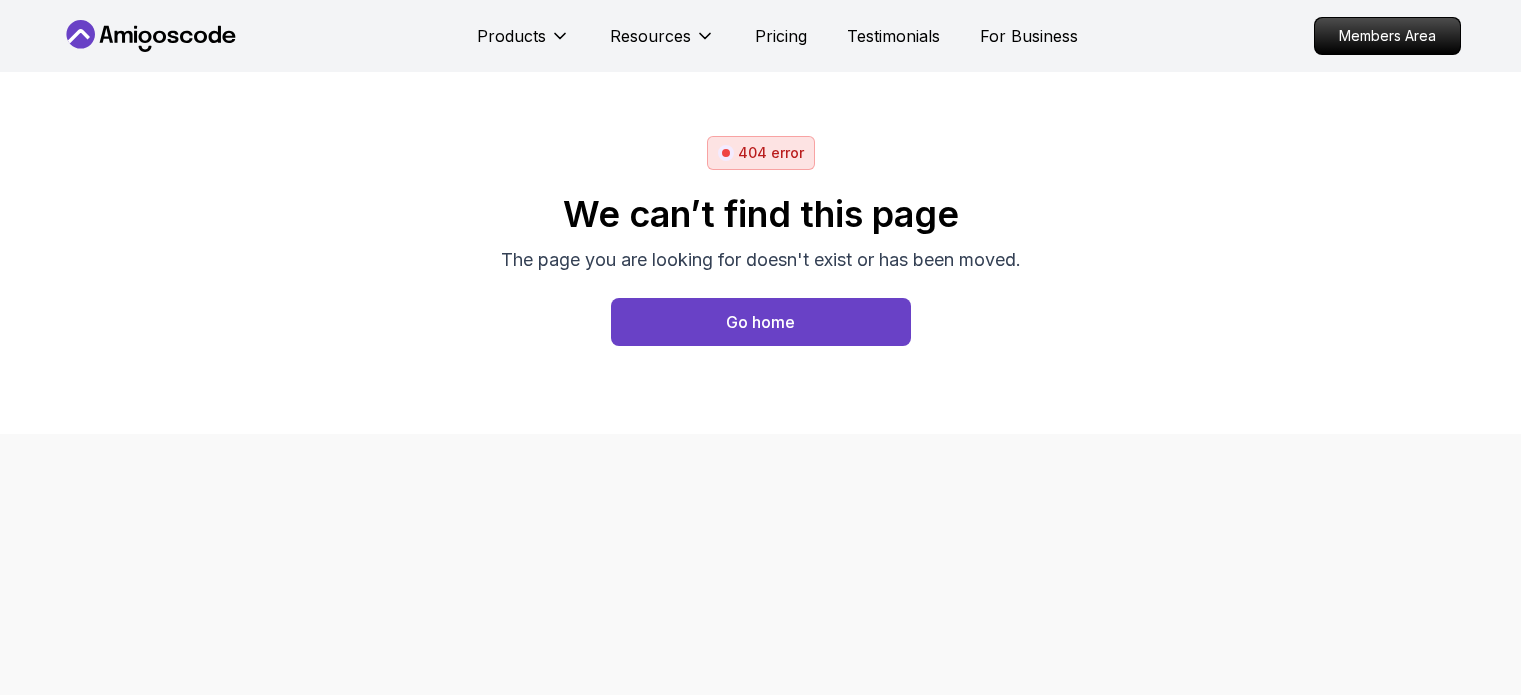 scroll, scrollTop: 0, scrollLeft: 0, axis: both 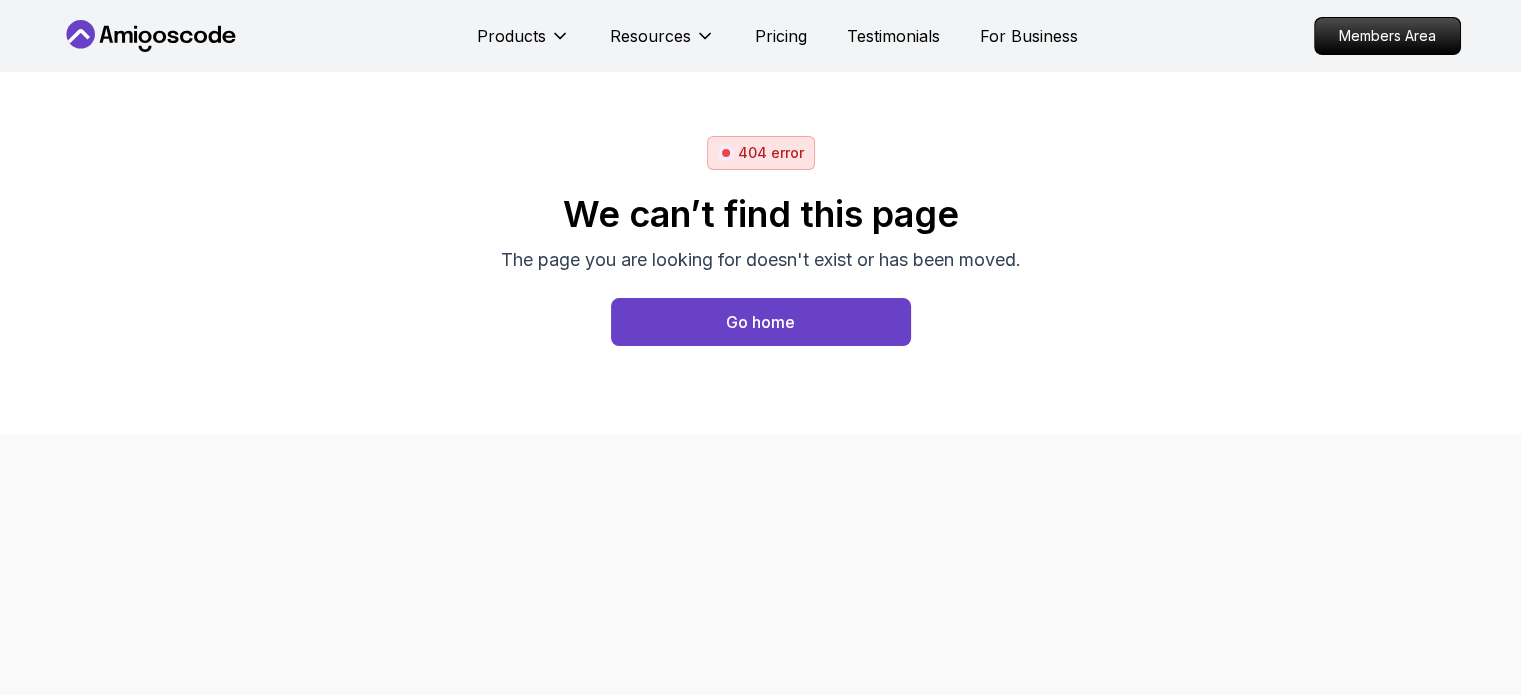 click 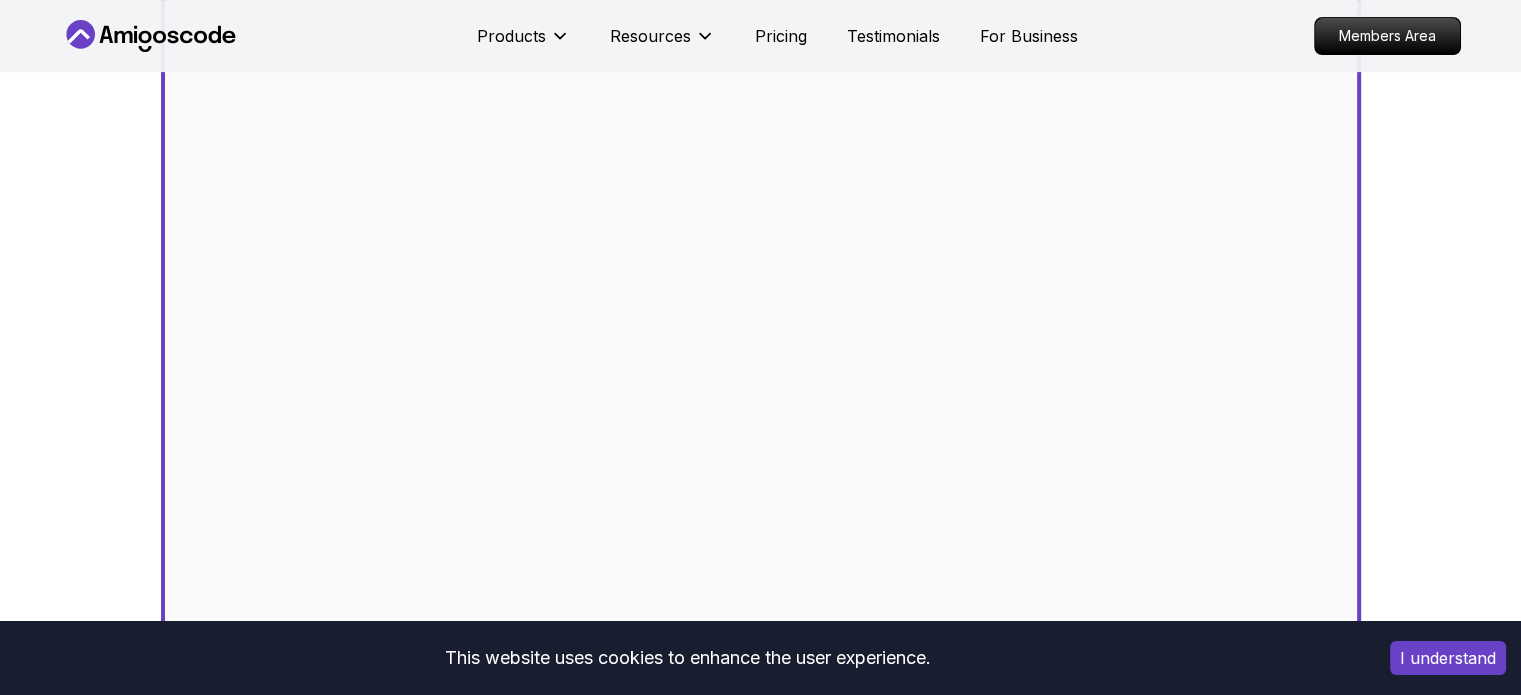 scroll, scrollTop: 780, scrollLeft: 0, axis: vertical 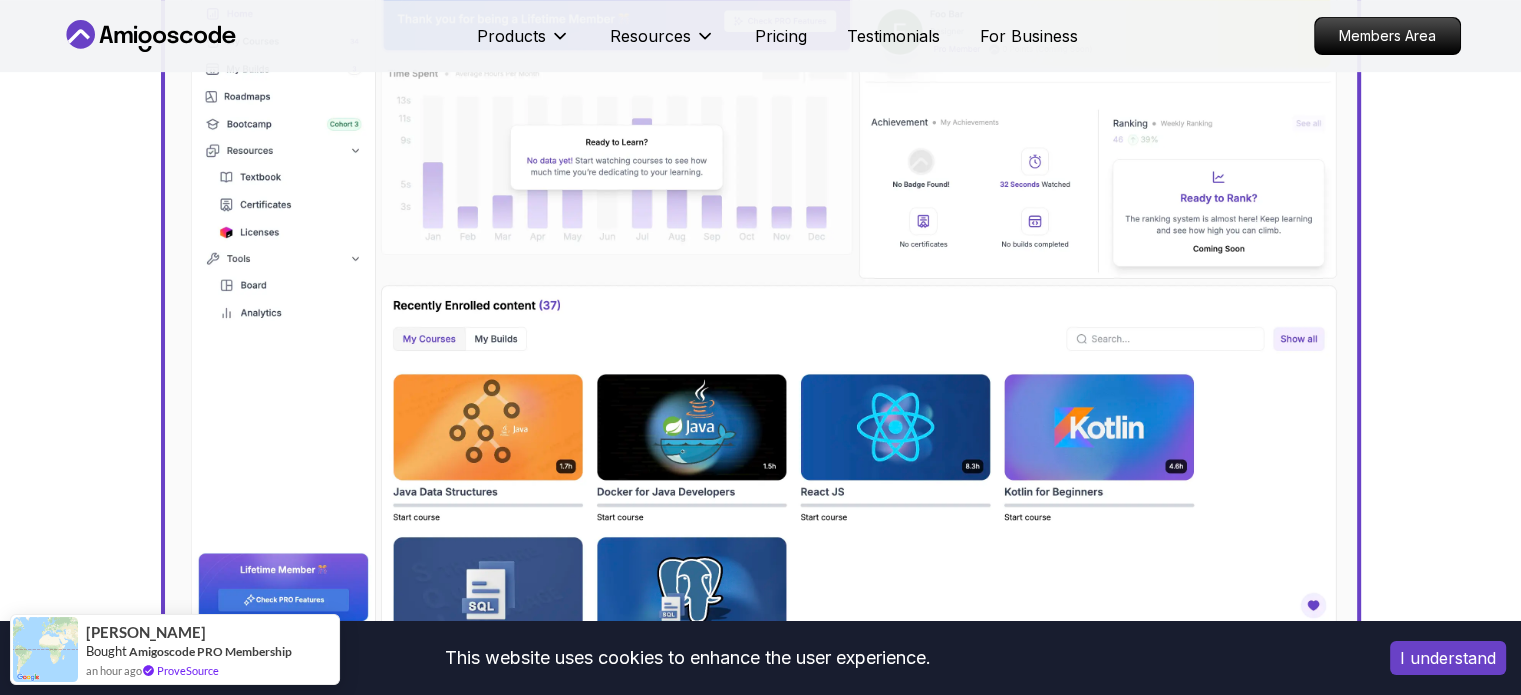 click on "This website uses cookies to enhance the user experience. I understand Products Resources Pricing Testimonials For Business Members Area Products Resources Pricing Testimonials For Business Members Area Jogh Long Spring Developer Advocate "Amigoscode Does a pretty good job, and consistently too, covering Spring and for that, I'm very Appreciative" The One-Stop Platform for   Developers Get unlimited access to coding   courses ,   Quizzes ,   Builds  and   Tools . Start your journey or level up your career with Amigoscode today! Start for Free https://amigoscode.com/dashboard OUR AMIGO STUDENTS WORK IN TOP COMPANIES Courses Builds Discover Amigoscode's Latest   Premium Courses! Get unlimited access to coding   courses ,   Quizzes ,   Builds  and   Tools . Start your journey or level up your career with Amigoscode today! Browse all  courses Advanced Spring Boot Pro Dive deep into Spring Boot with our advanced course, designed to take your skills from intermediate to expert level. NEW Spring Boot for Beginners" at bounding box center (760, 5084) 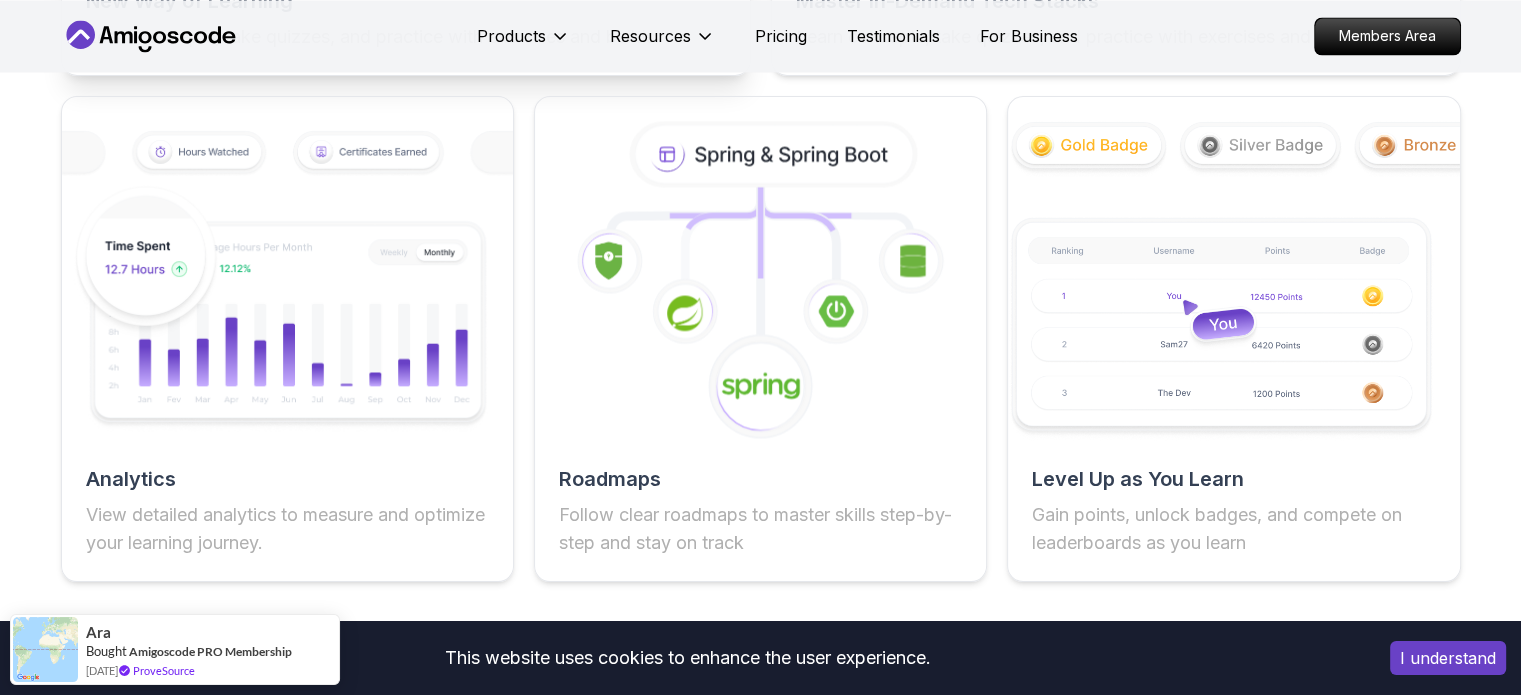 scroll, scrollTop: 3623, scrollLeft: 0, axis: vertical 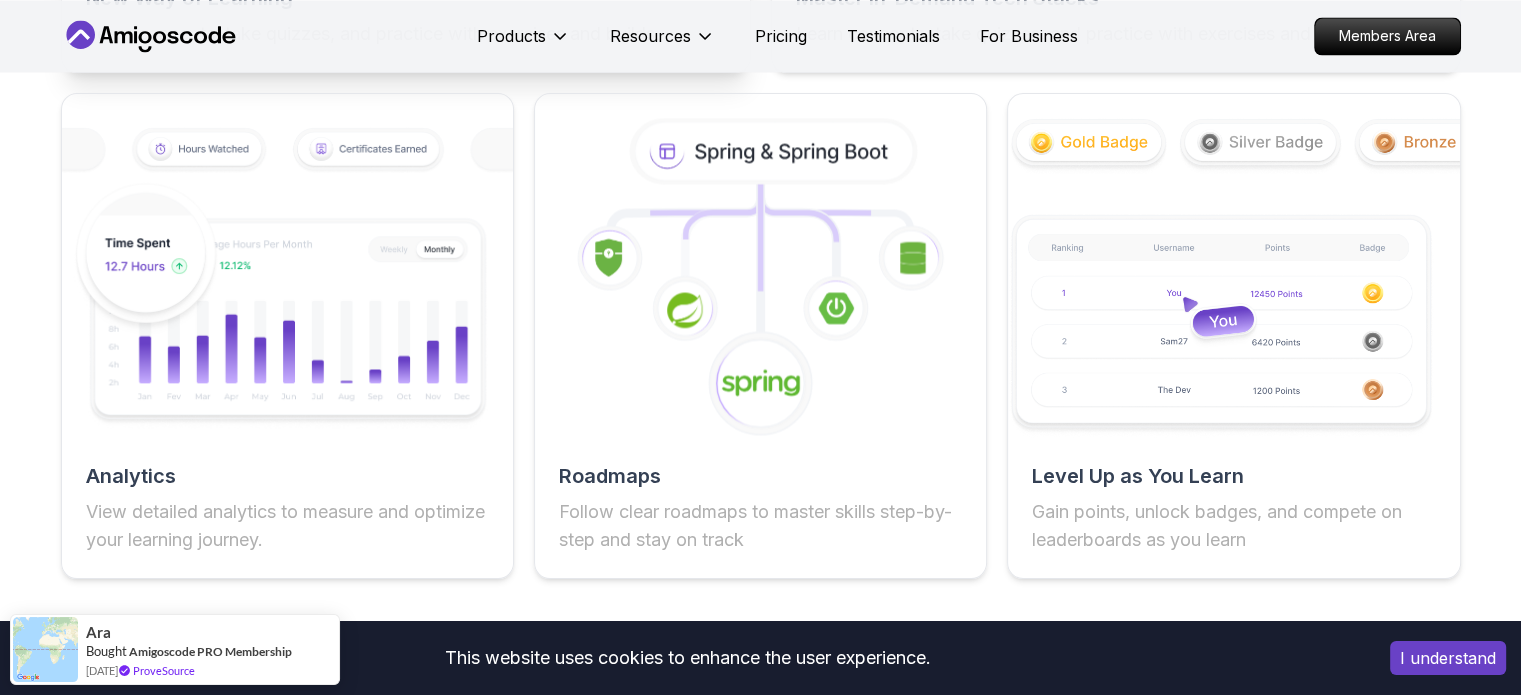click 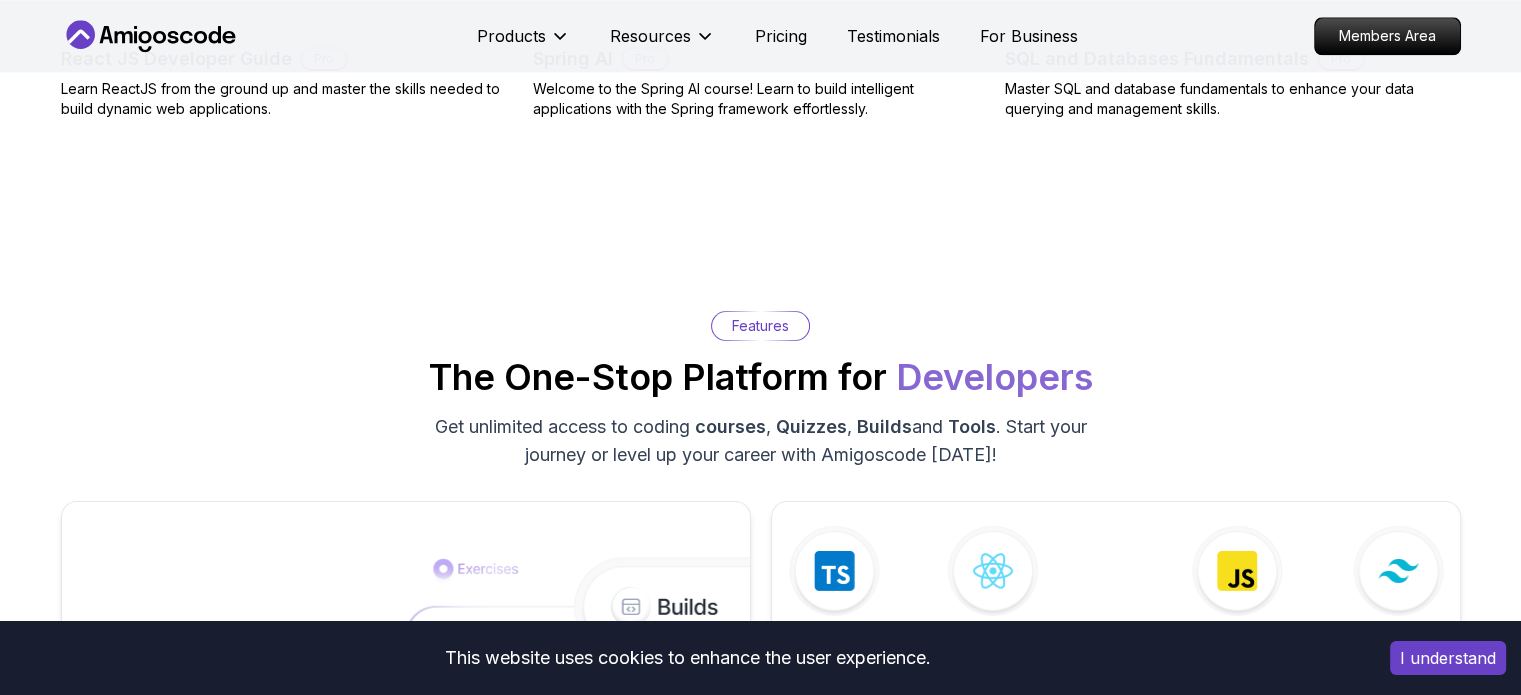 scroll, scrollTop: 2760, scrollLeft: 0, axis: vertical 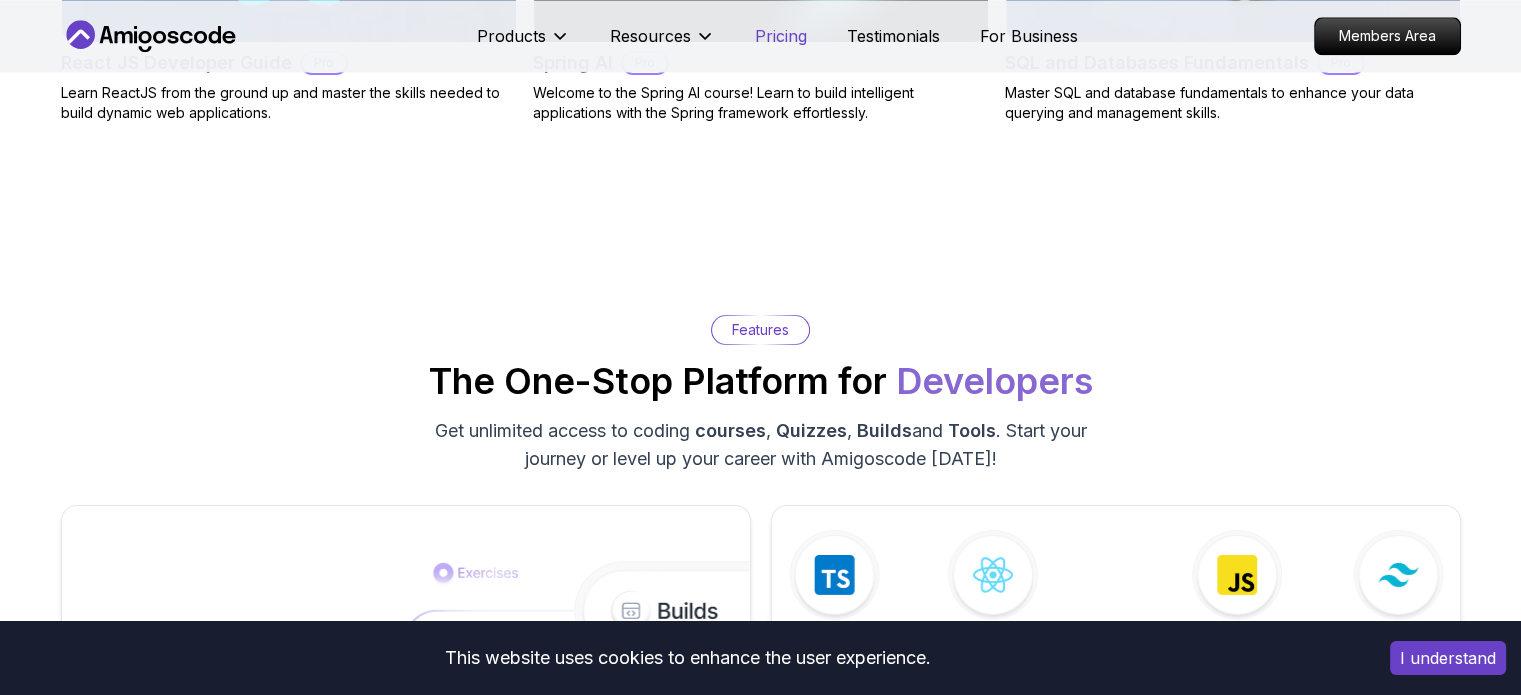 click on "Pricing" at bounding box center [781, 36] 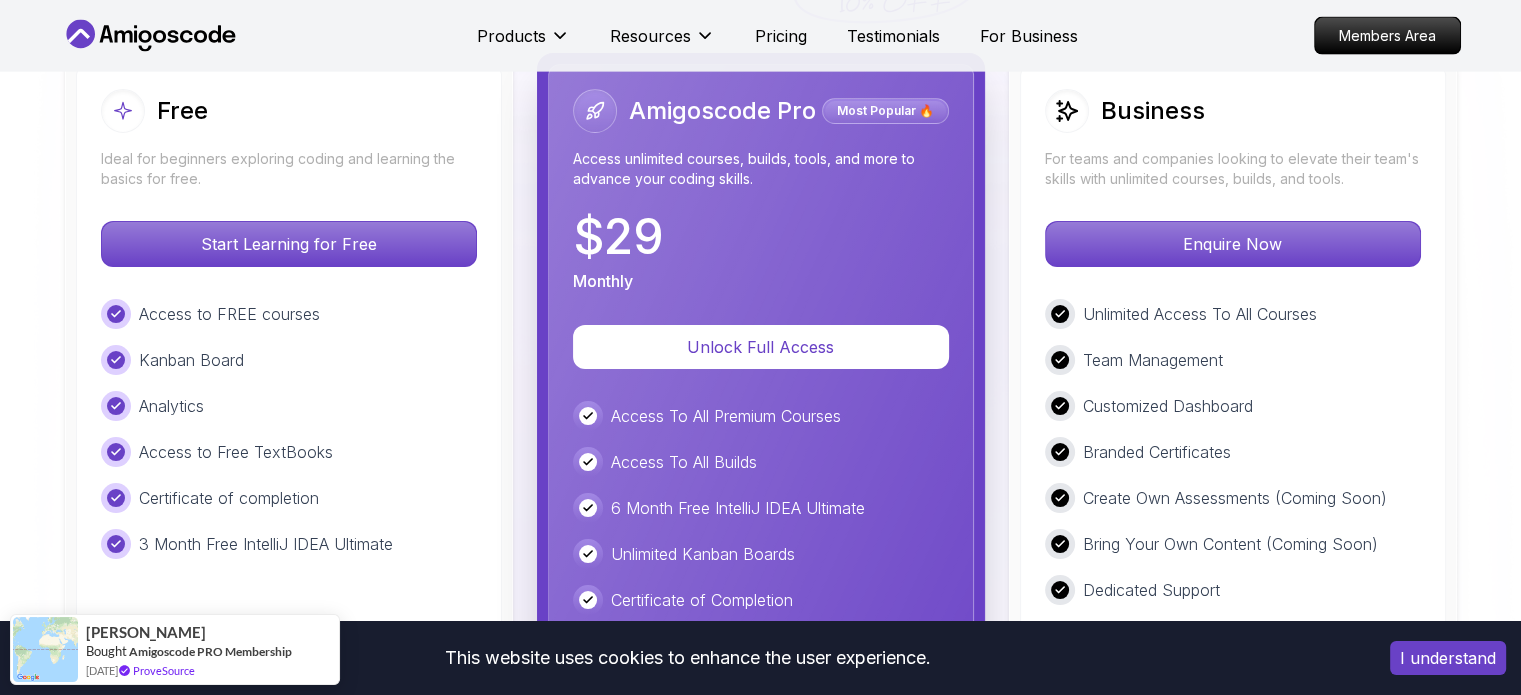 scroll, scrollTop: 4621, scrollLeft: 0, axis: vertical 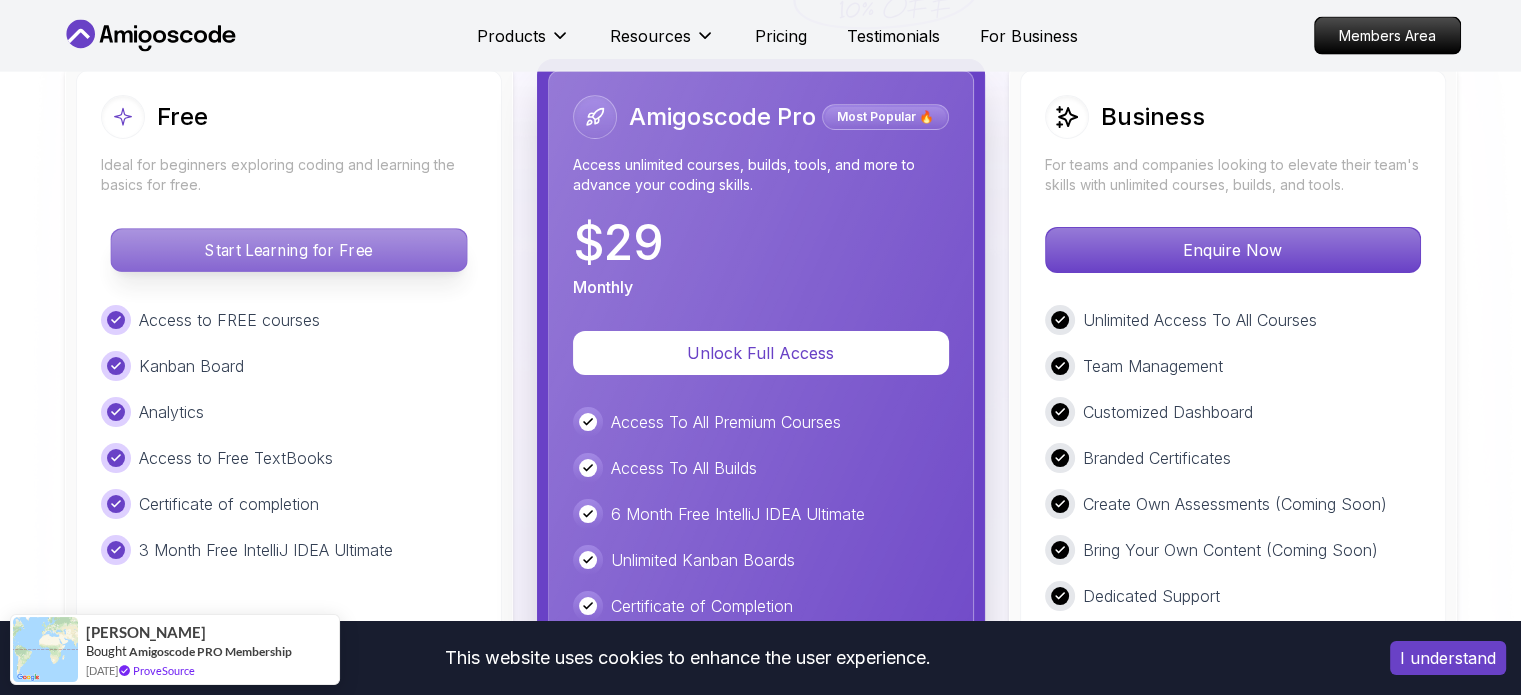 click on "Start Learning for Free" at bounding box center (288, 250) 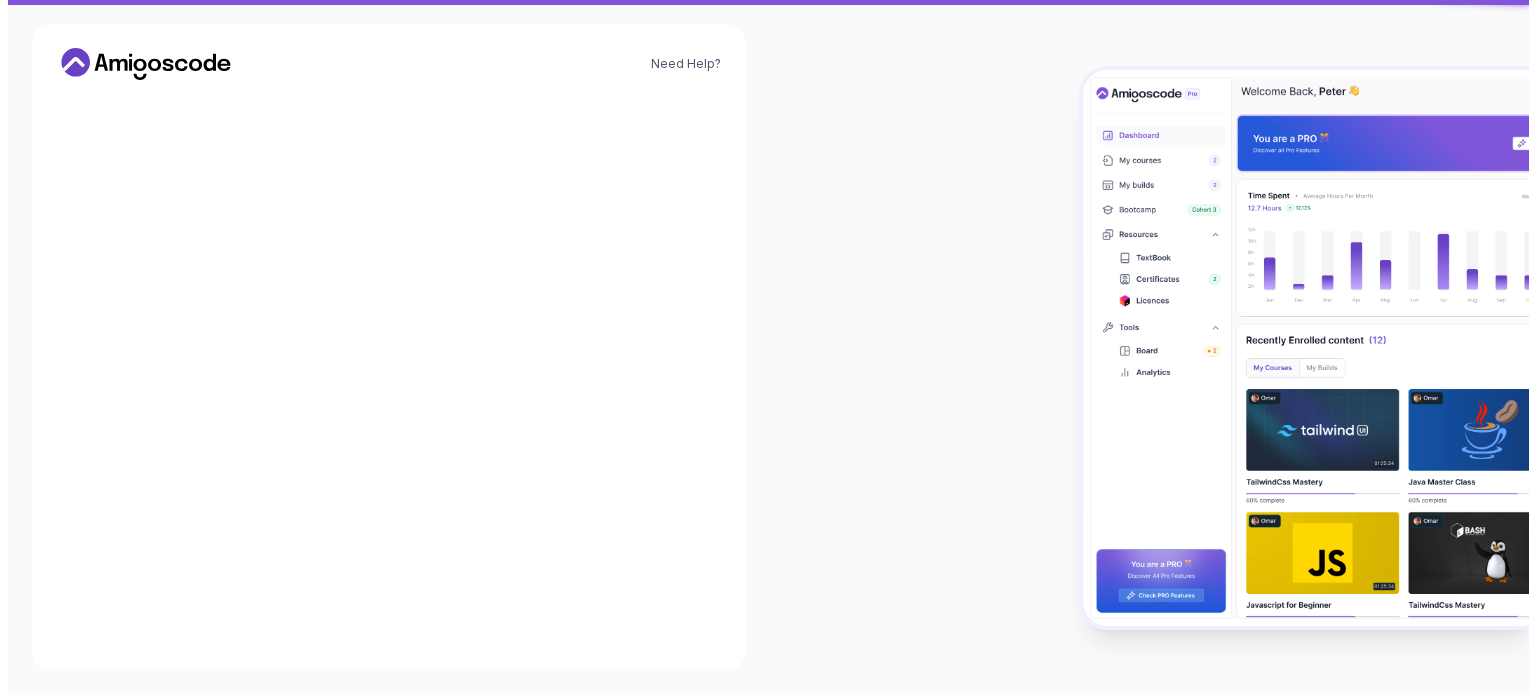 scroll, scrollTop: 0, scrollLeft: 0, axis: both 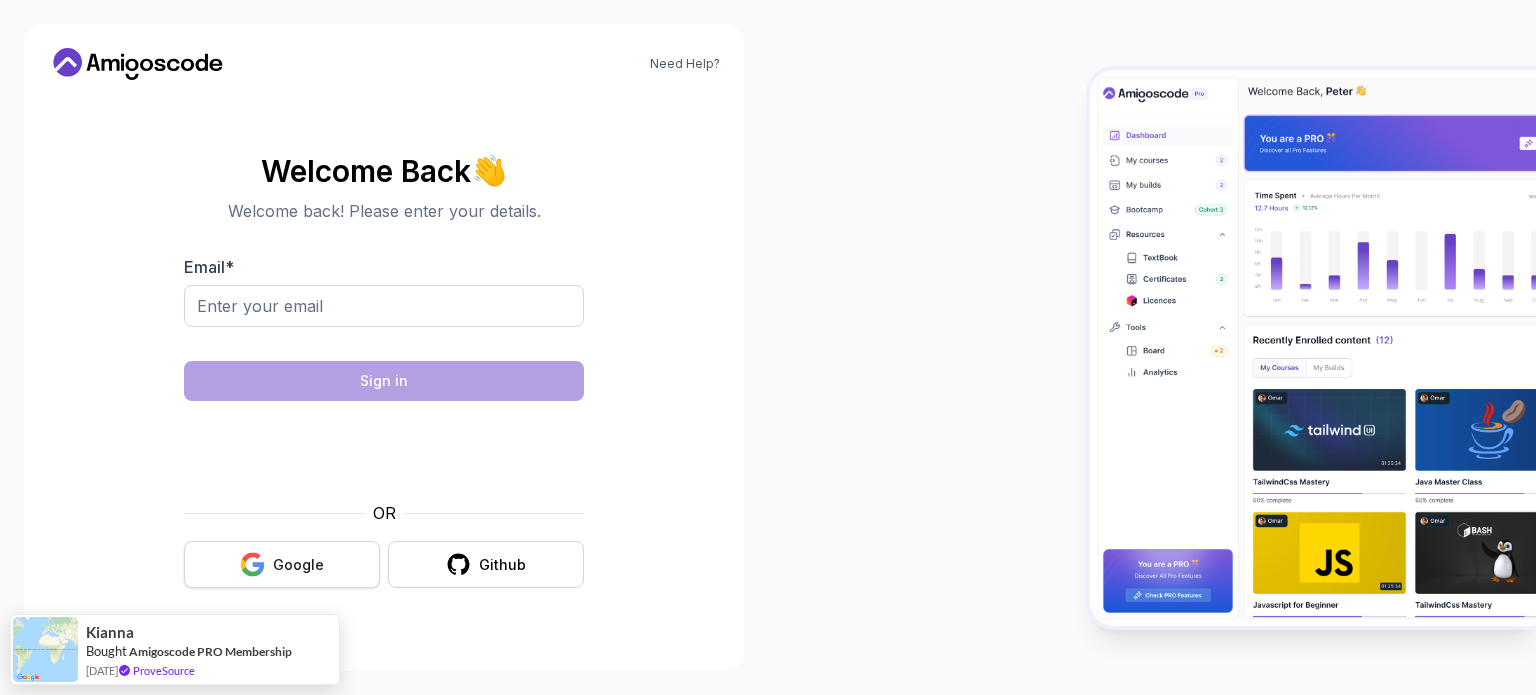click on "Google" at bounding box center [282, 564] 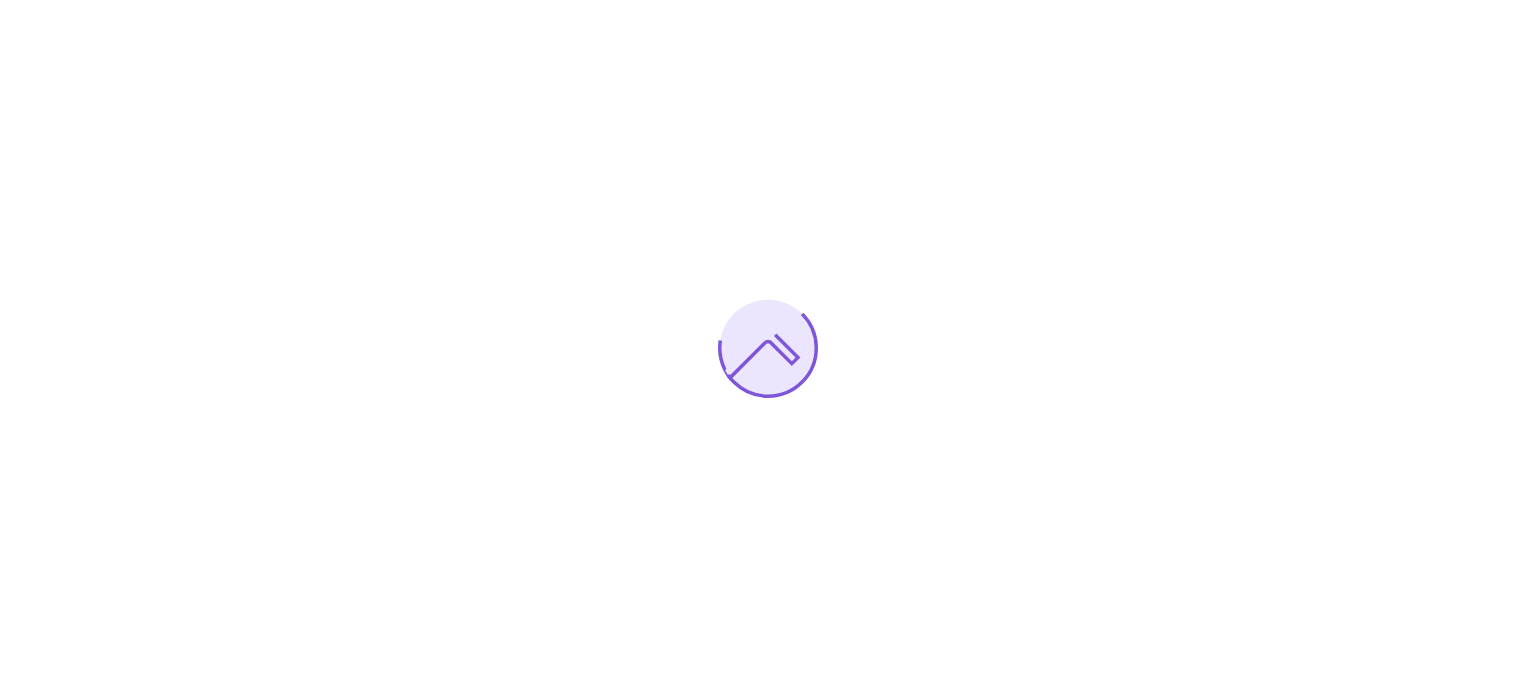 scroll, scrollTop: 0, scrollLeft: 0, axis: both 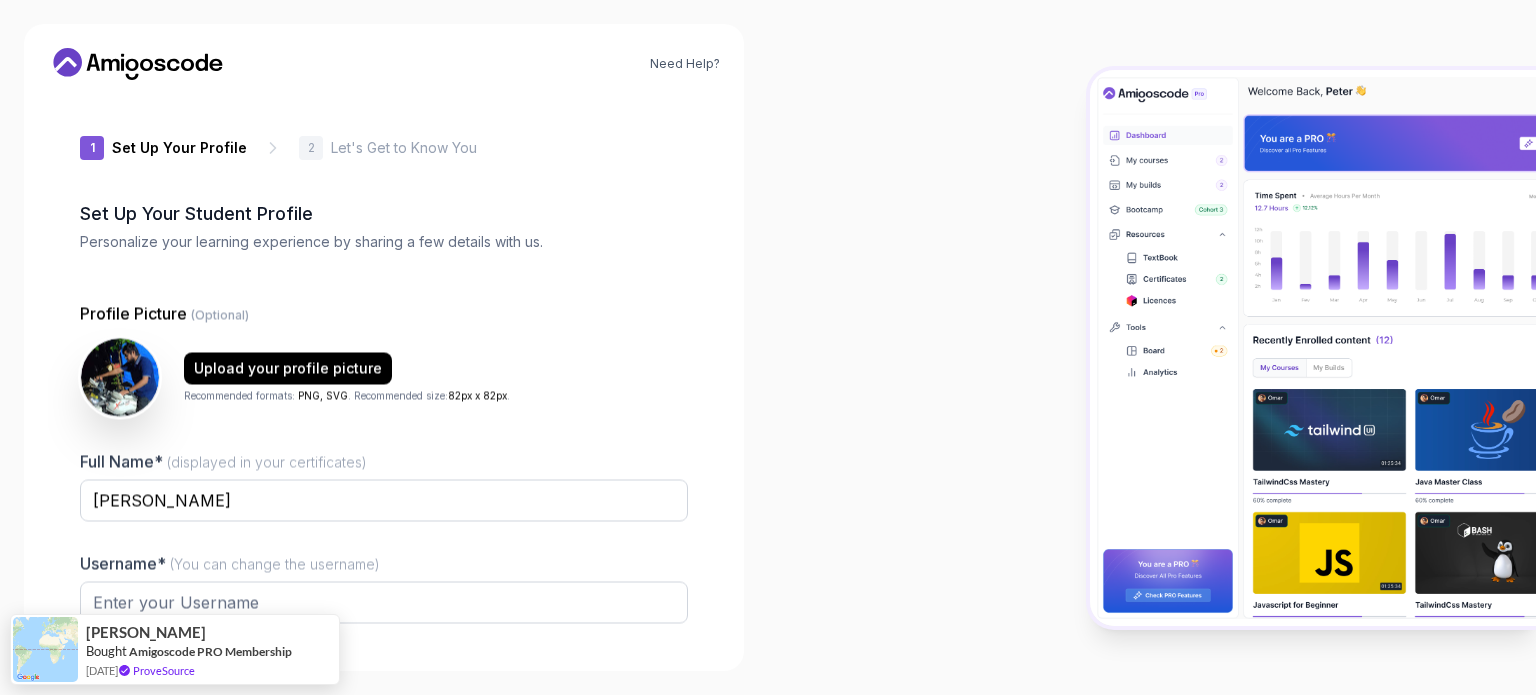 type on "eagerowl7e0e8" 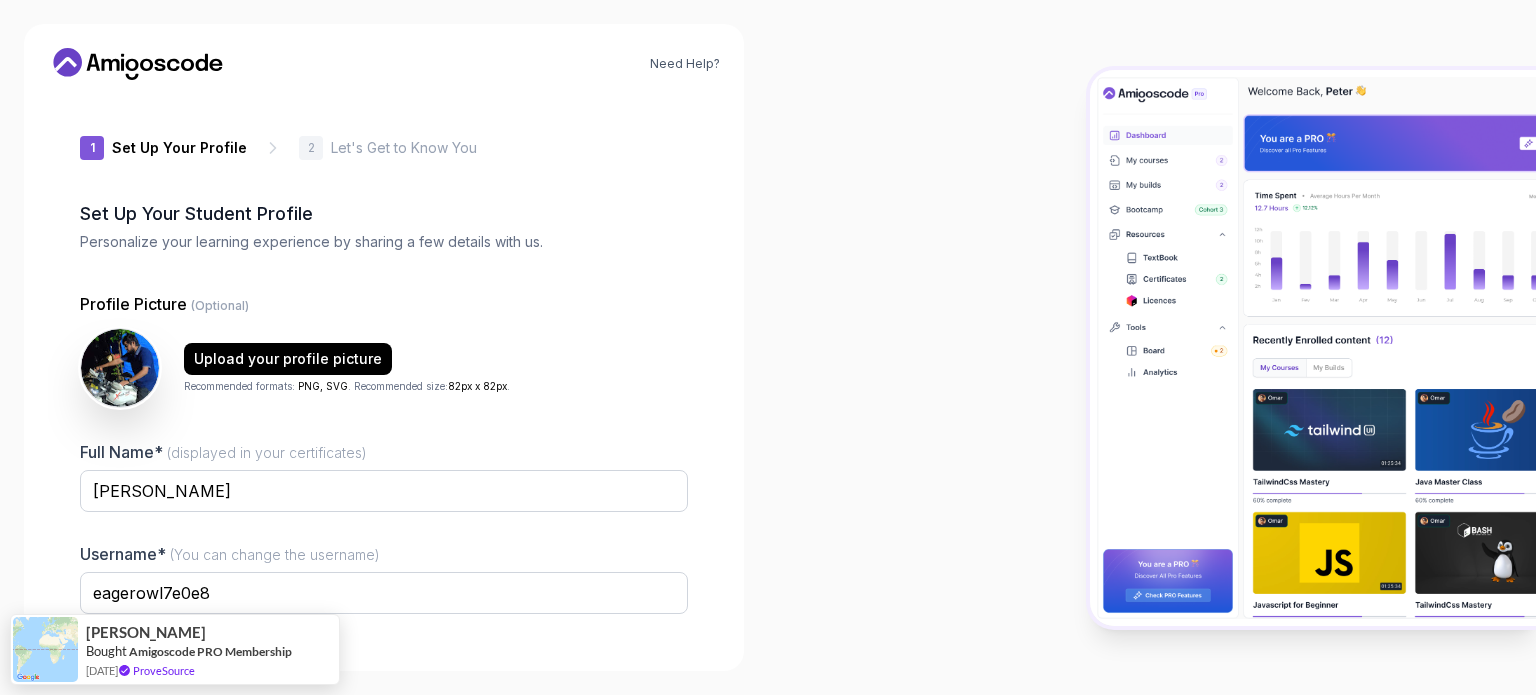 scroll, scrollTop: 138, scrollLeft: 0, axis: vertical 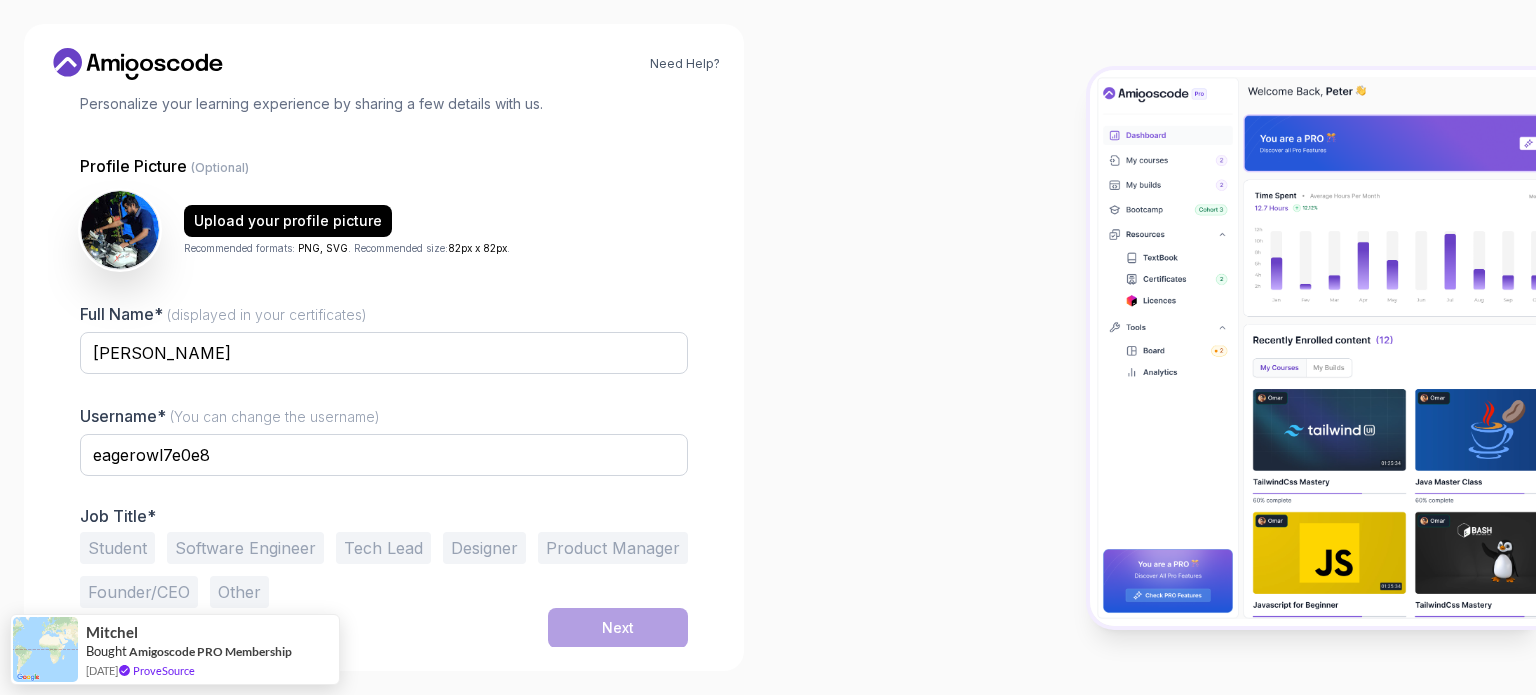 click on "Software Engineer" at bounding box center [245, 548] 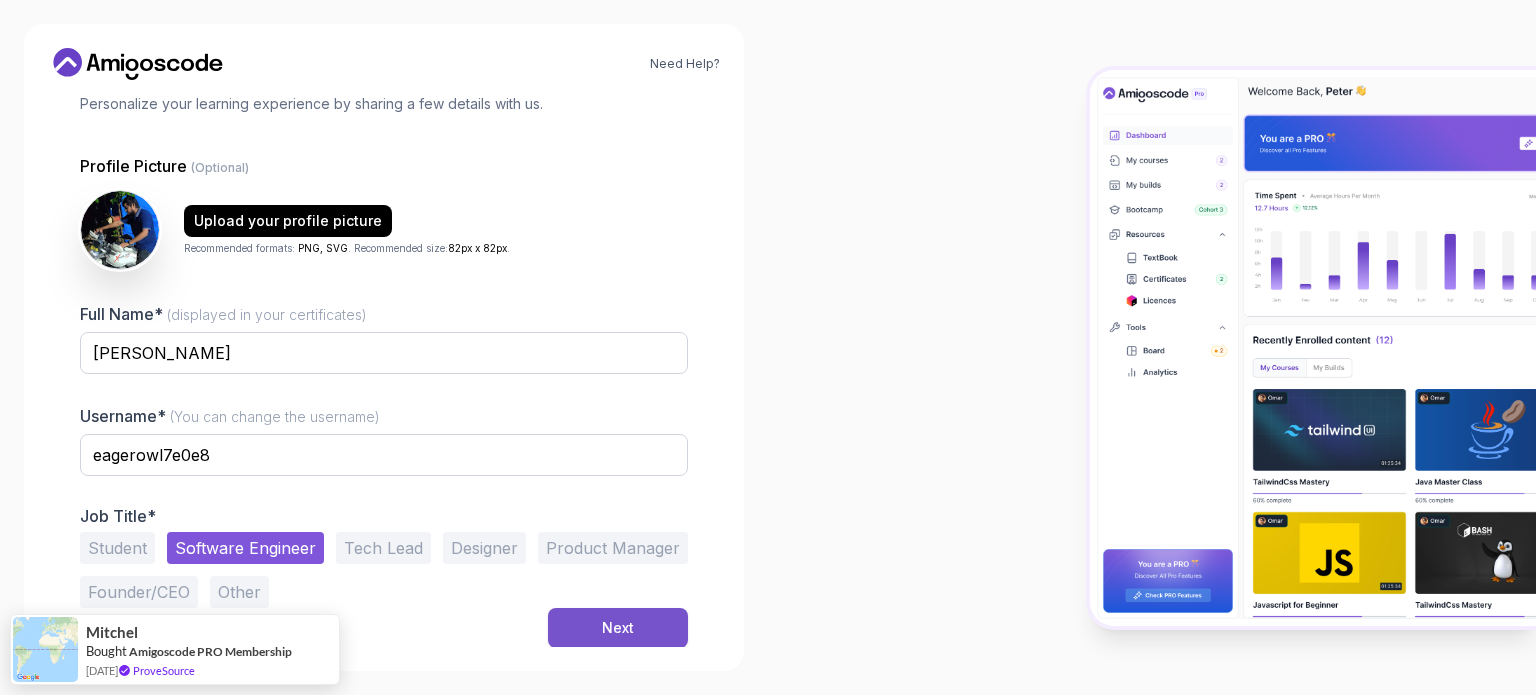 click on "Next" at bounding box center (618, 628) 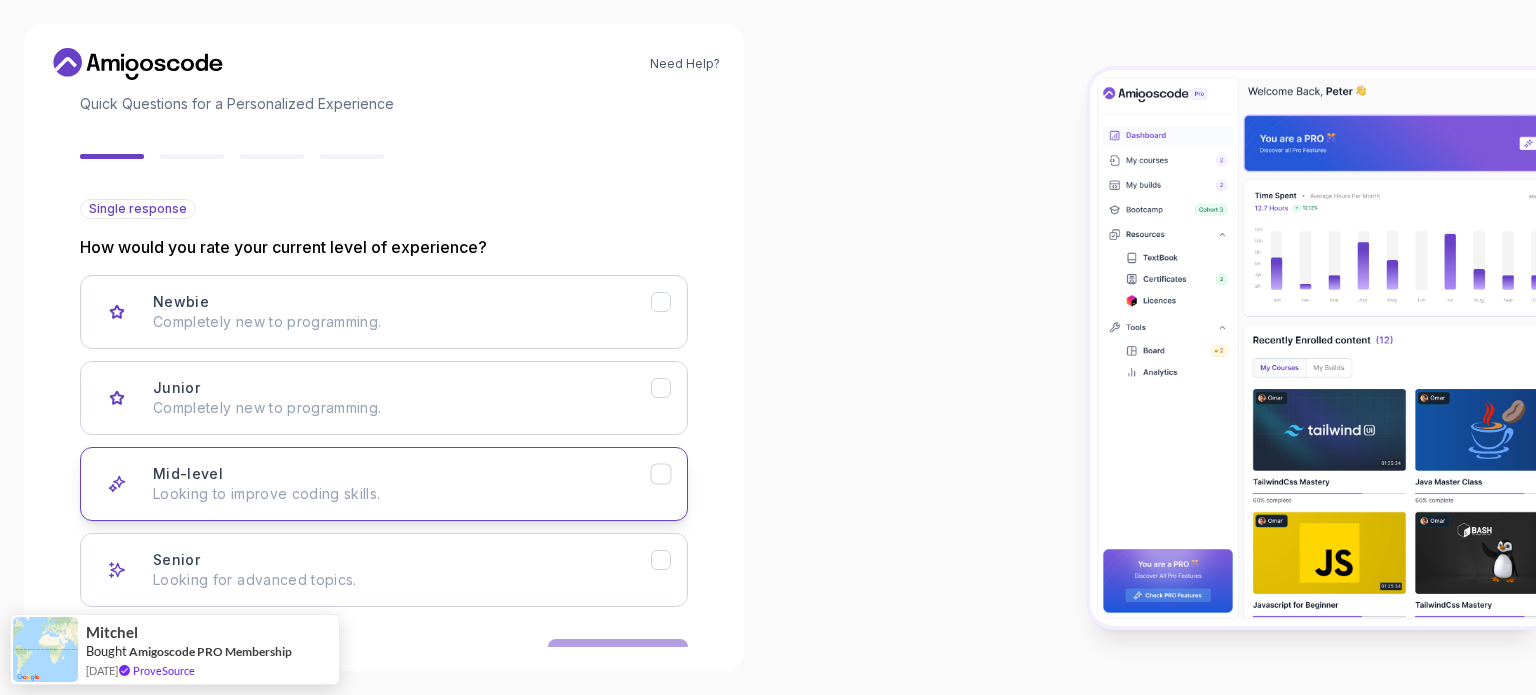 click on "Mid-level Looking to improve coding skills." at bounding box center (384, 484) 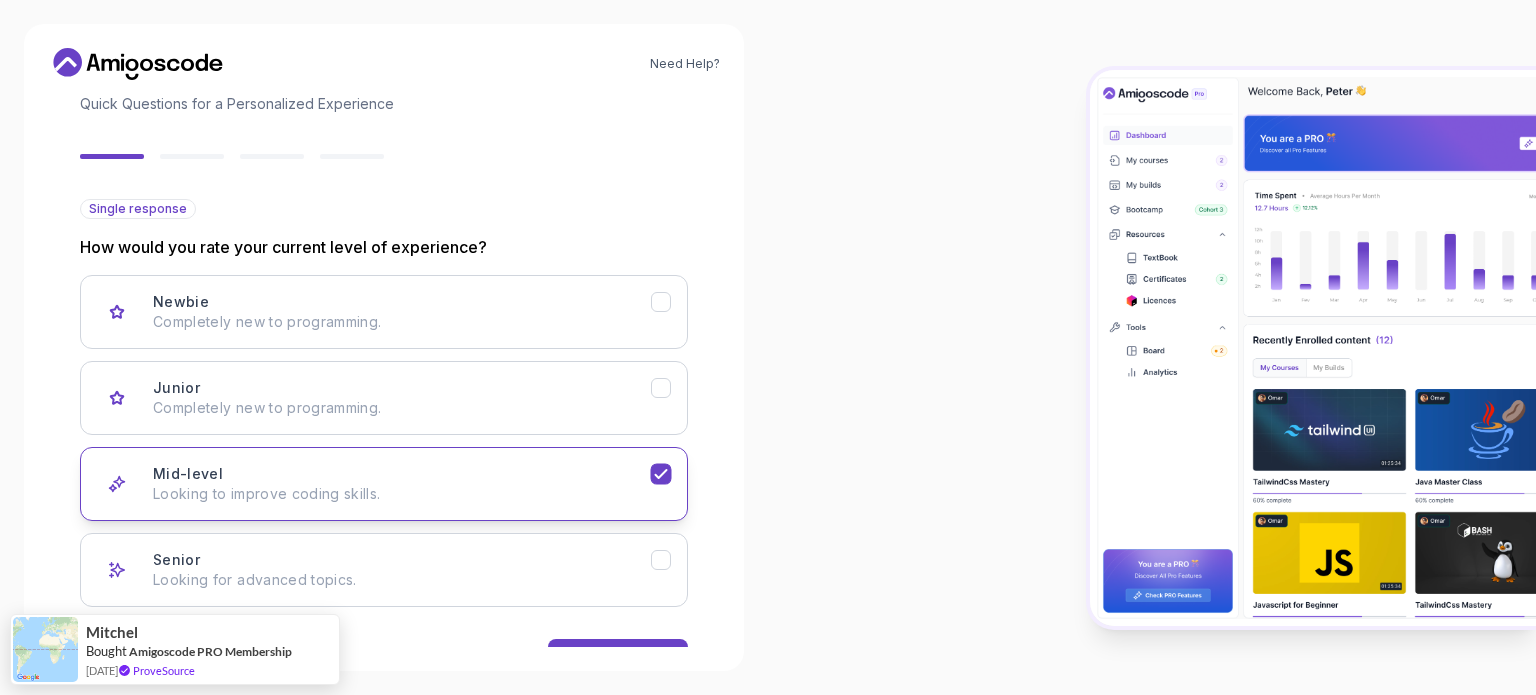 scroll, scrollTop: 200, scrollLeft: 0, axis: vertical 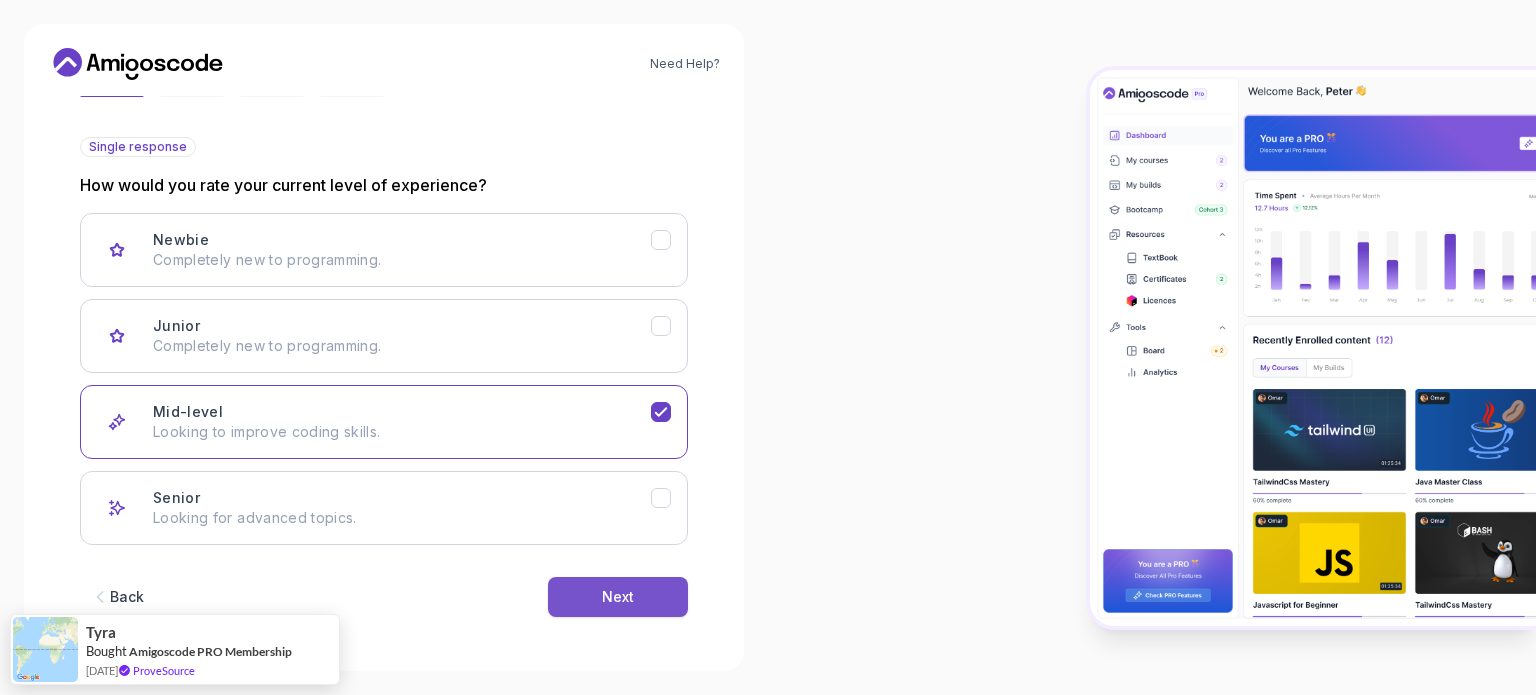 click on "Next" at bounding box center [618, 597] 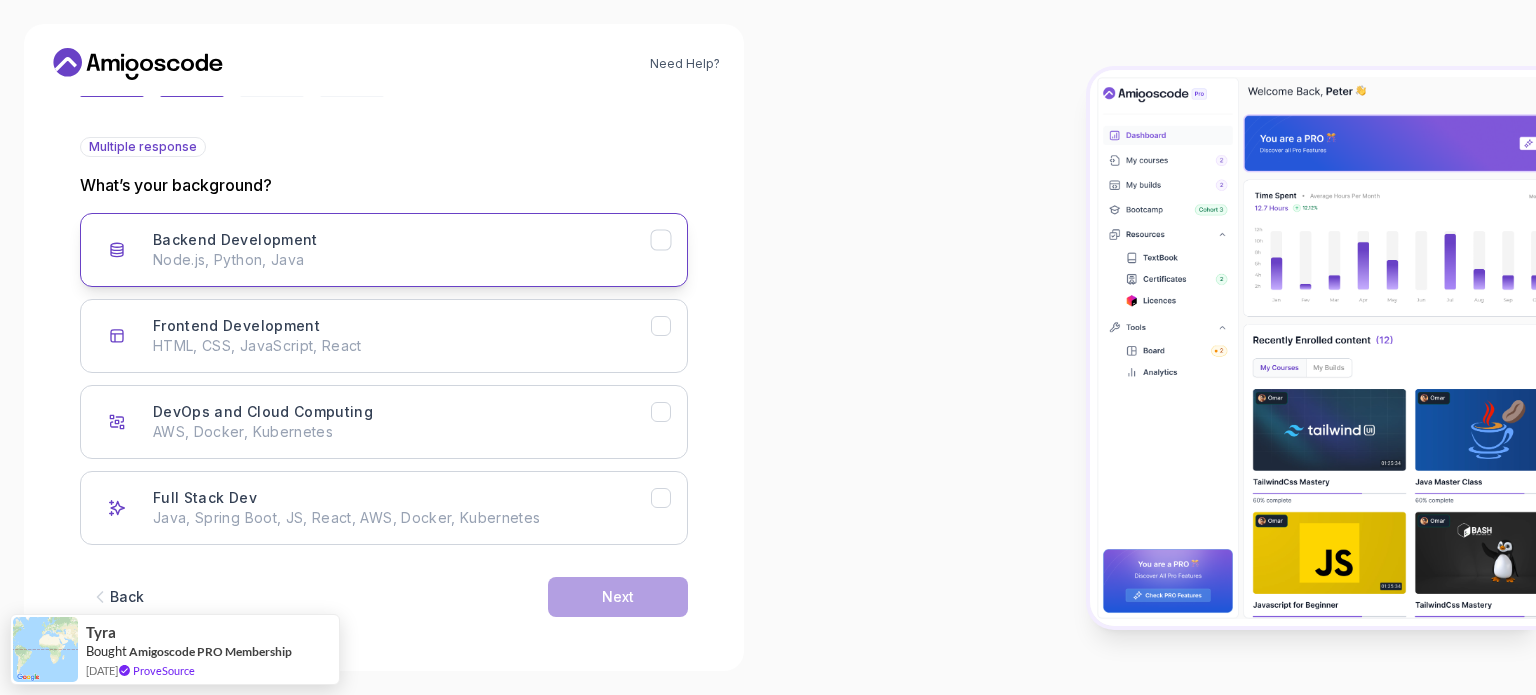 click 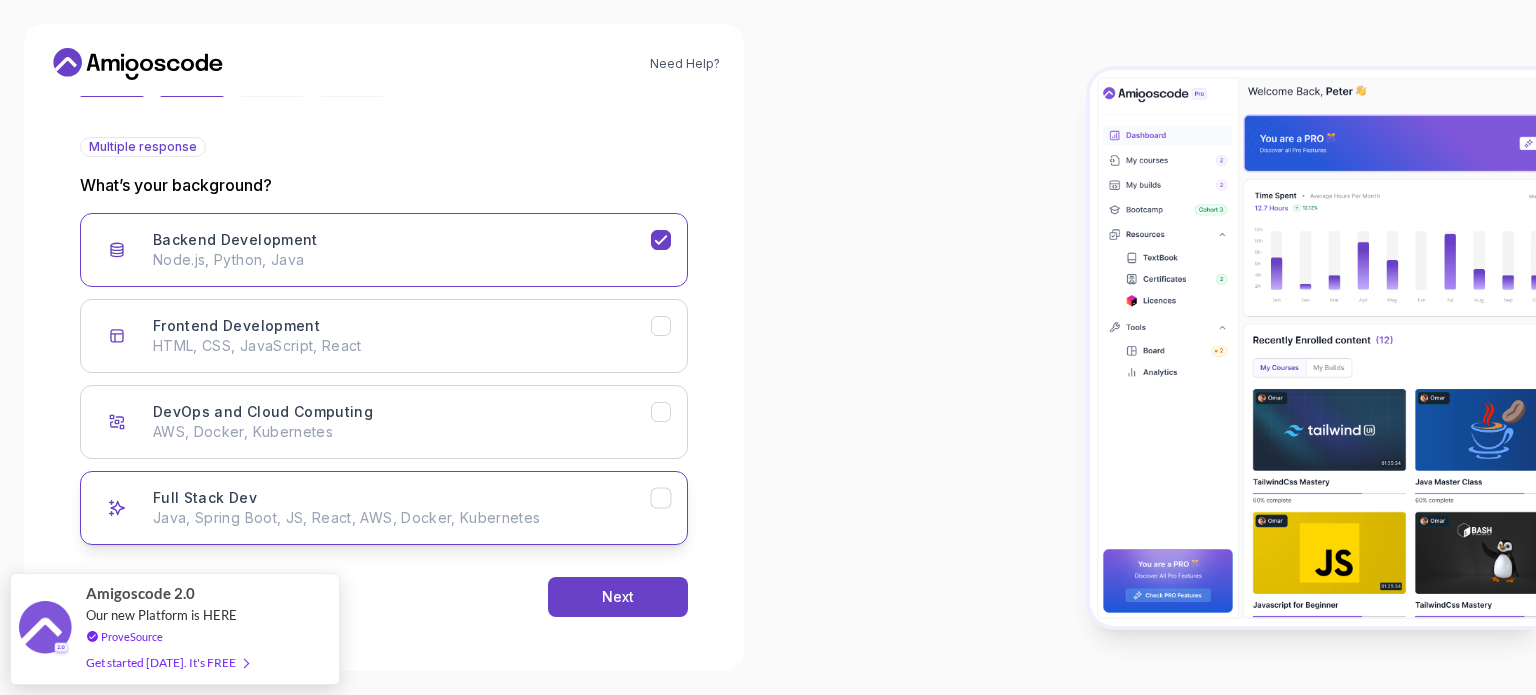 click 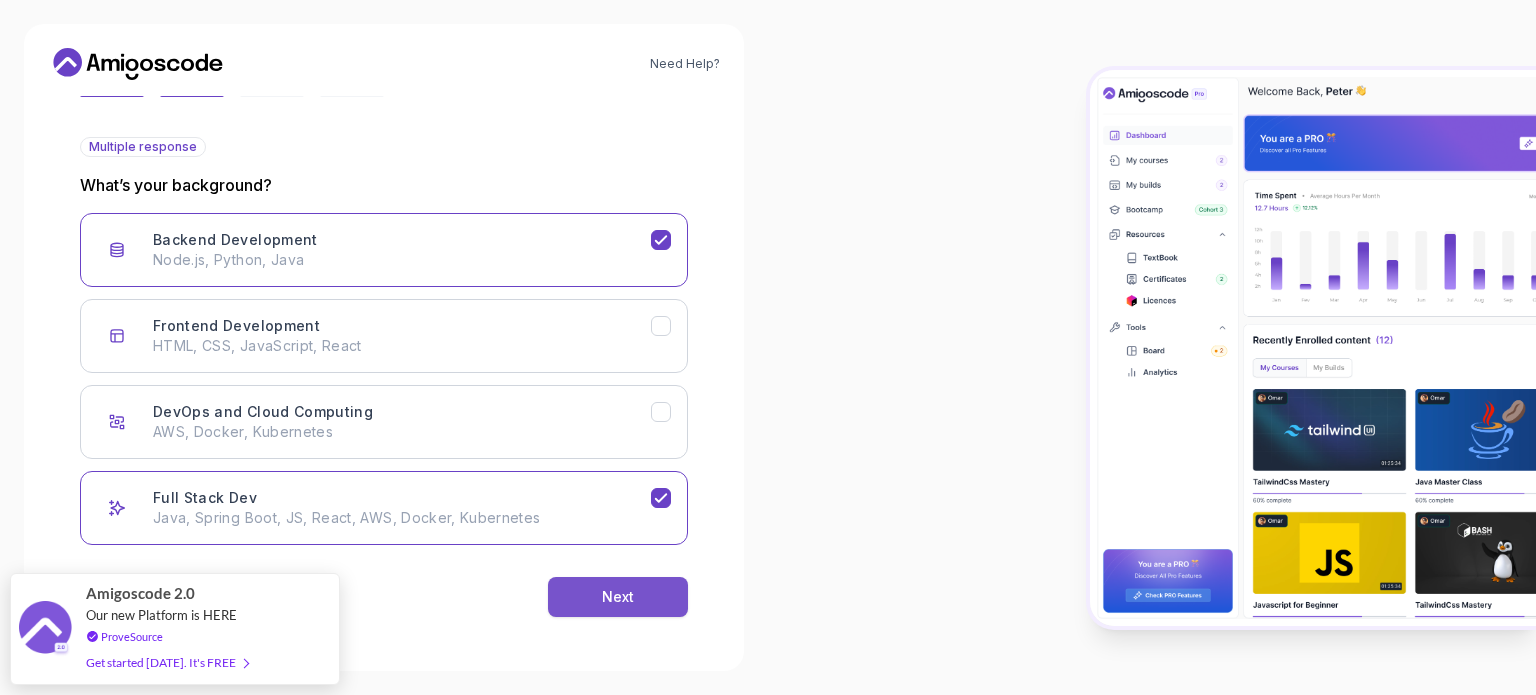 click on "Next" at bounding box center [618, 597] 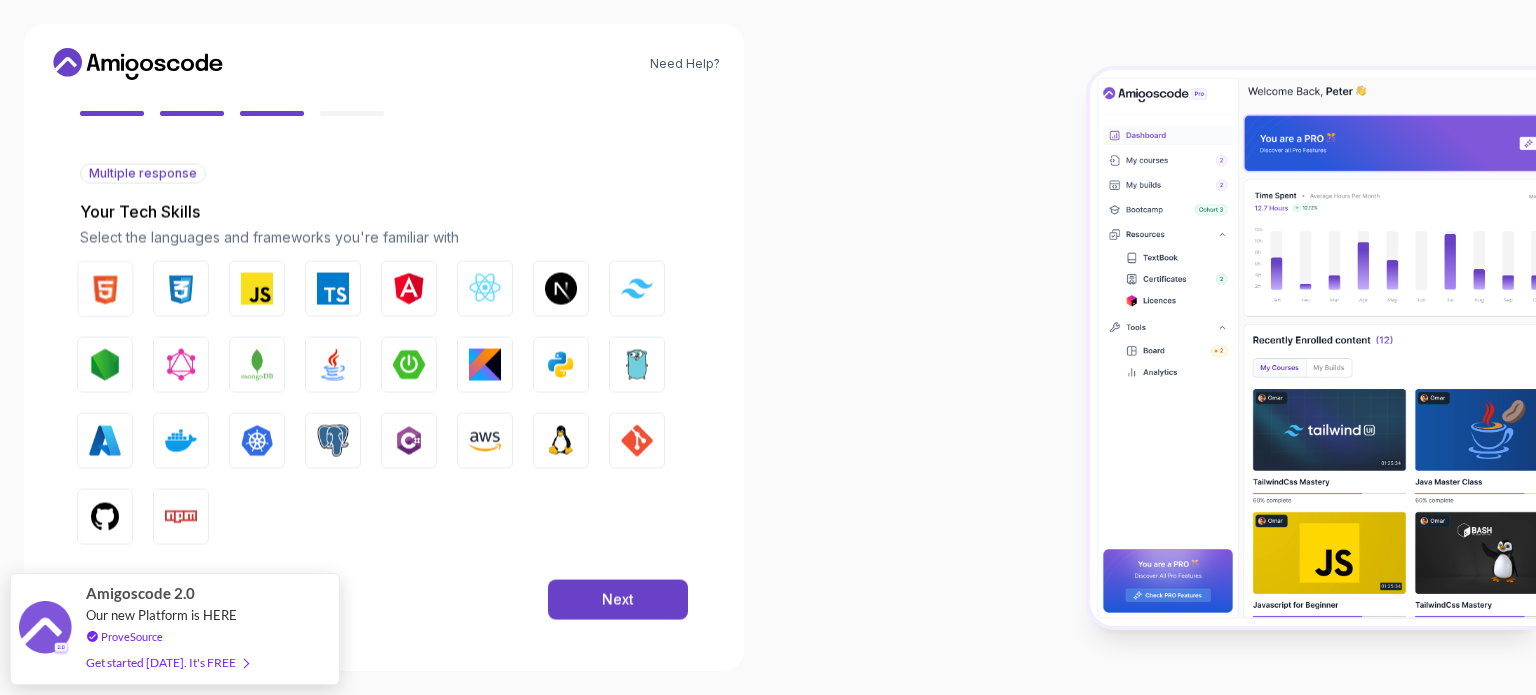 scroll, scrollTop: 177, scrollLeft: 0, axis: vertical 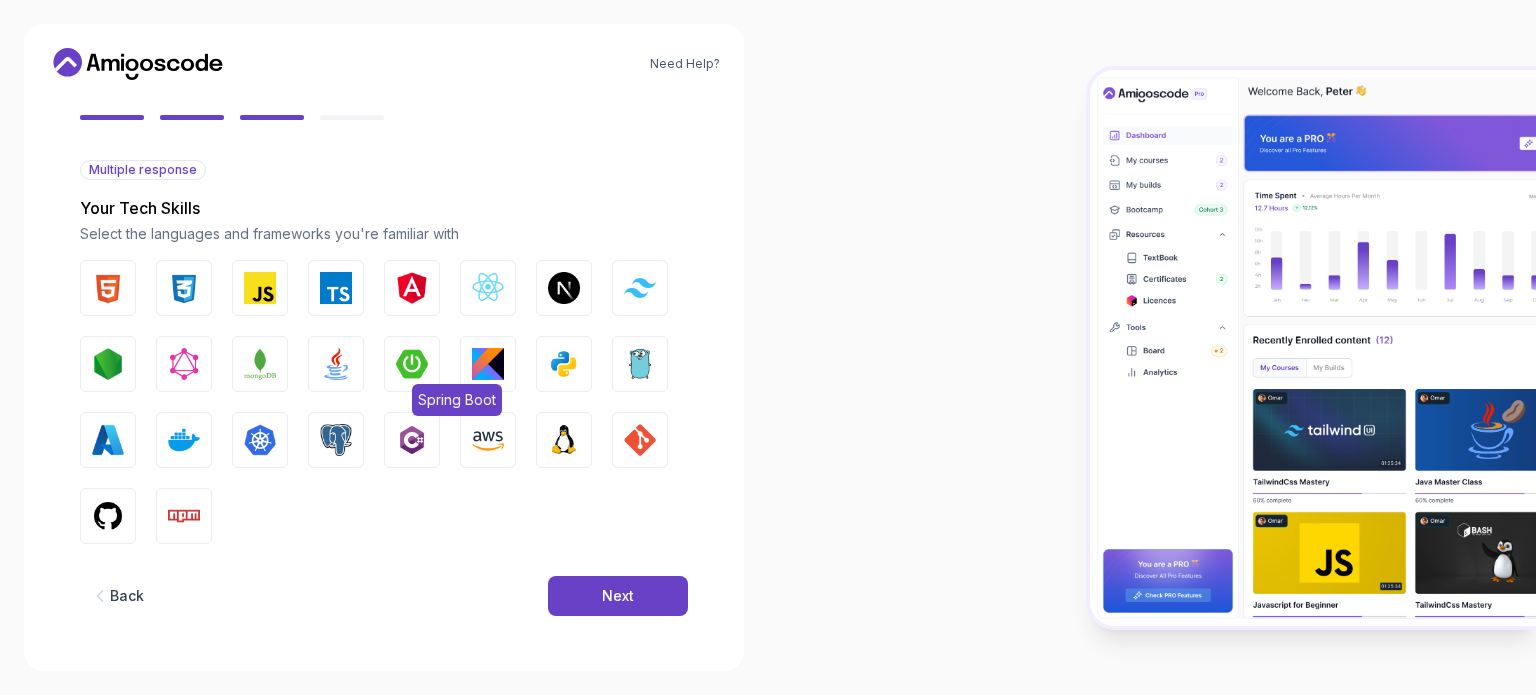 click at bounding box center (412, 364) 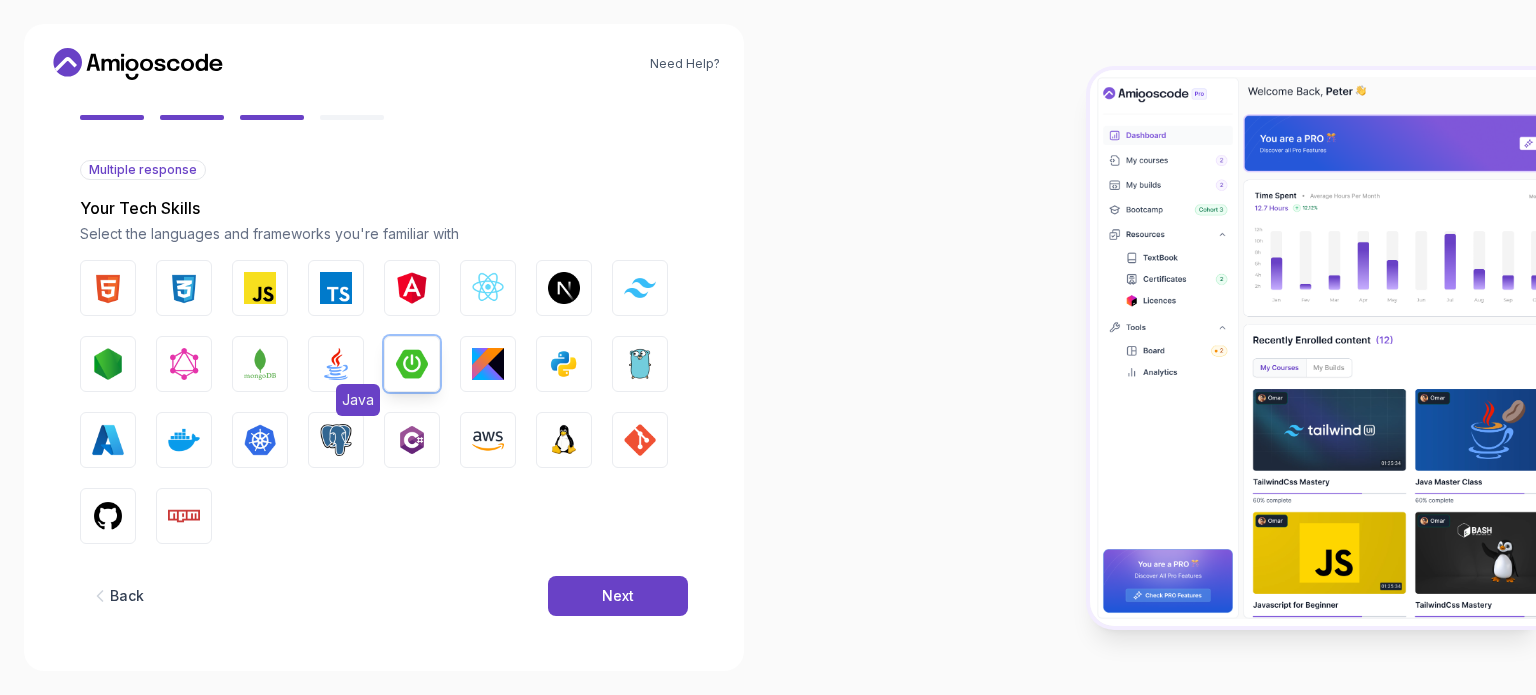 click at bounding box center (336, 364) 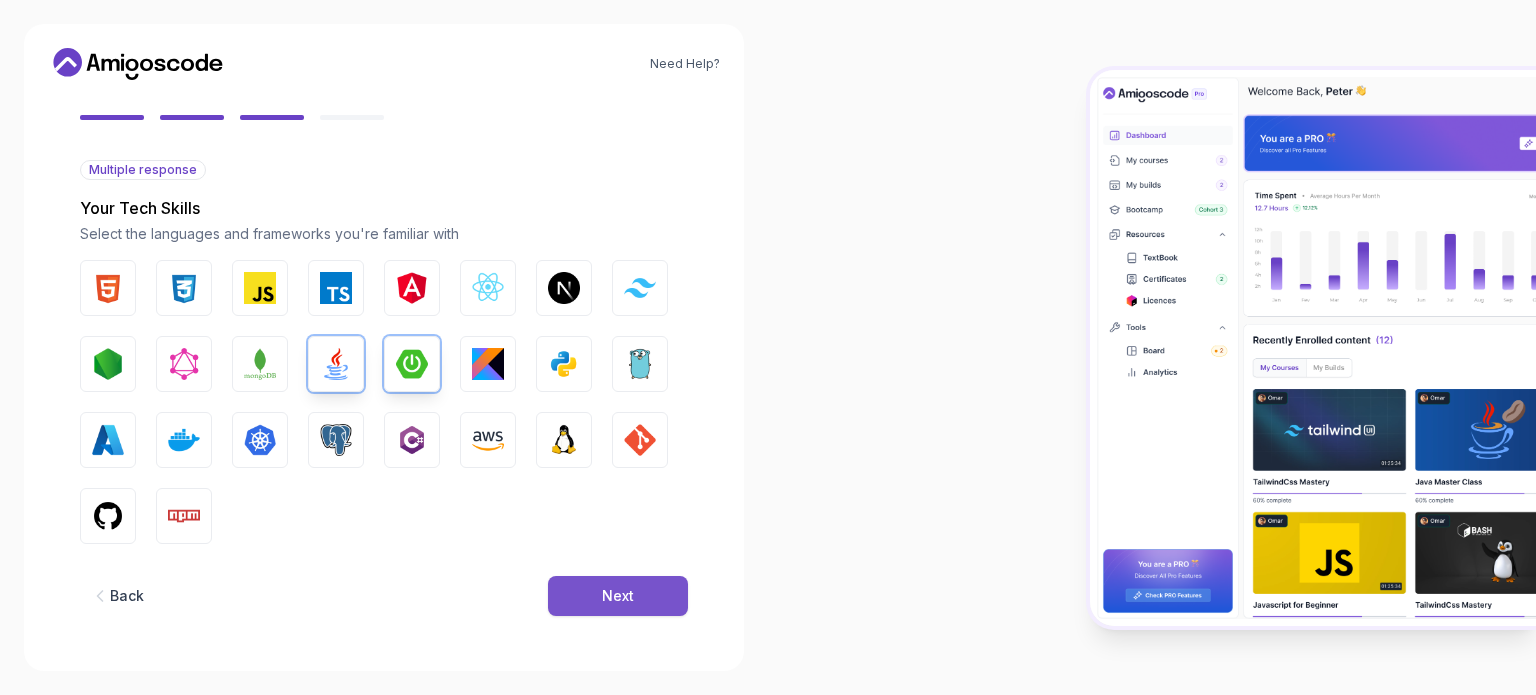 click on "Next" at bounding box center (618, 596) 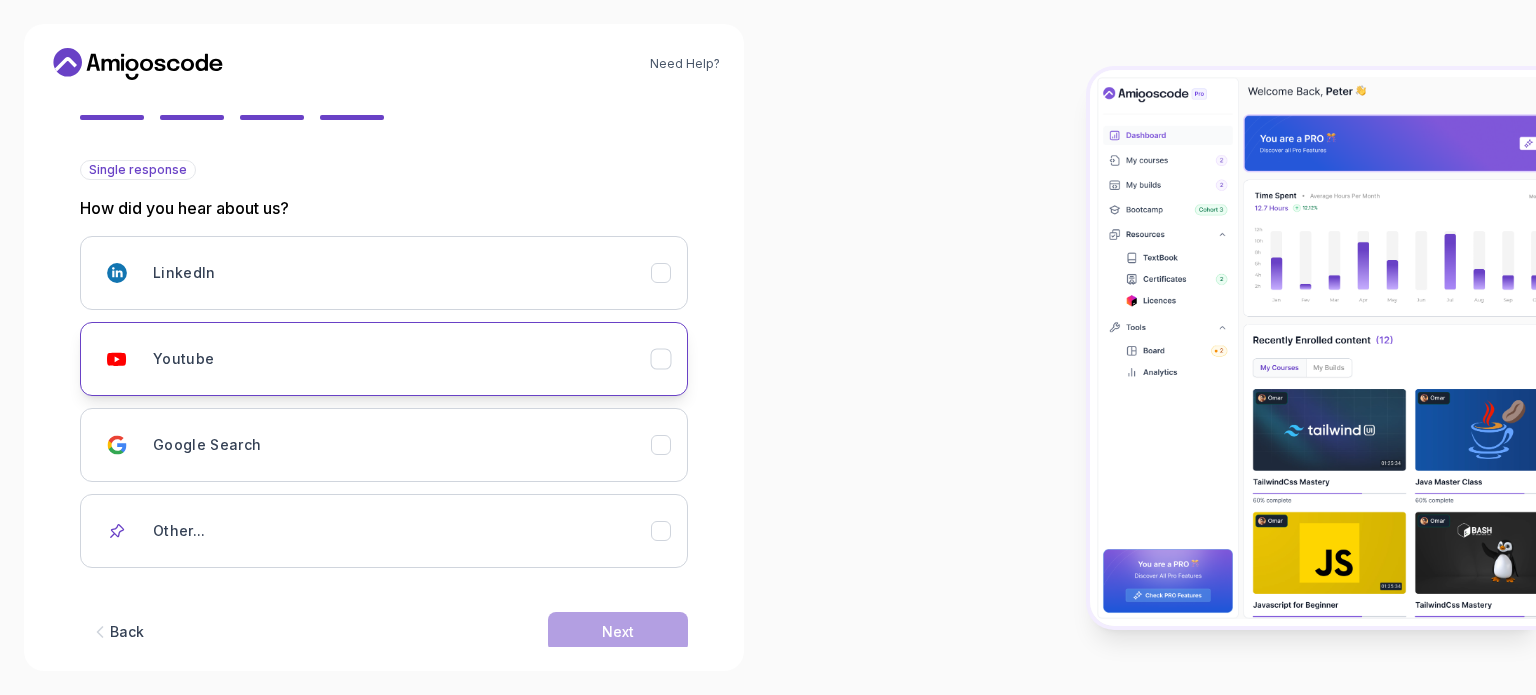click on "Youtube" at bounding box center (402, 359) 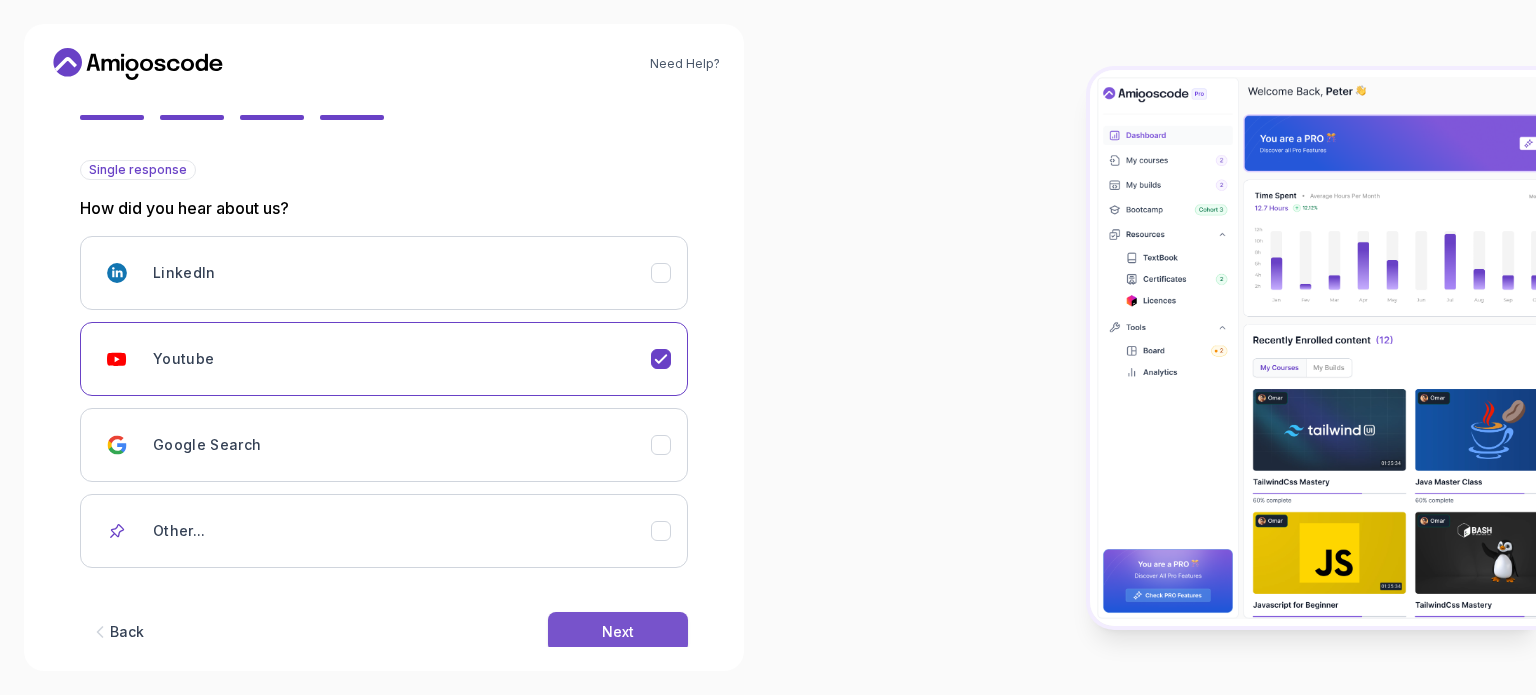 click on "Next" at bounding box center [618, 632] 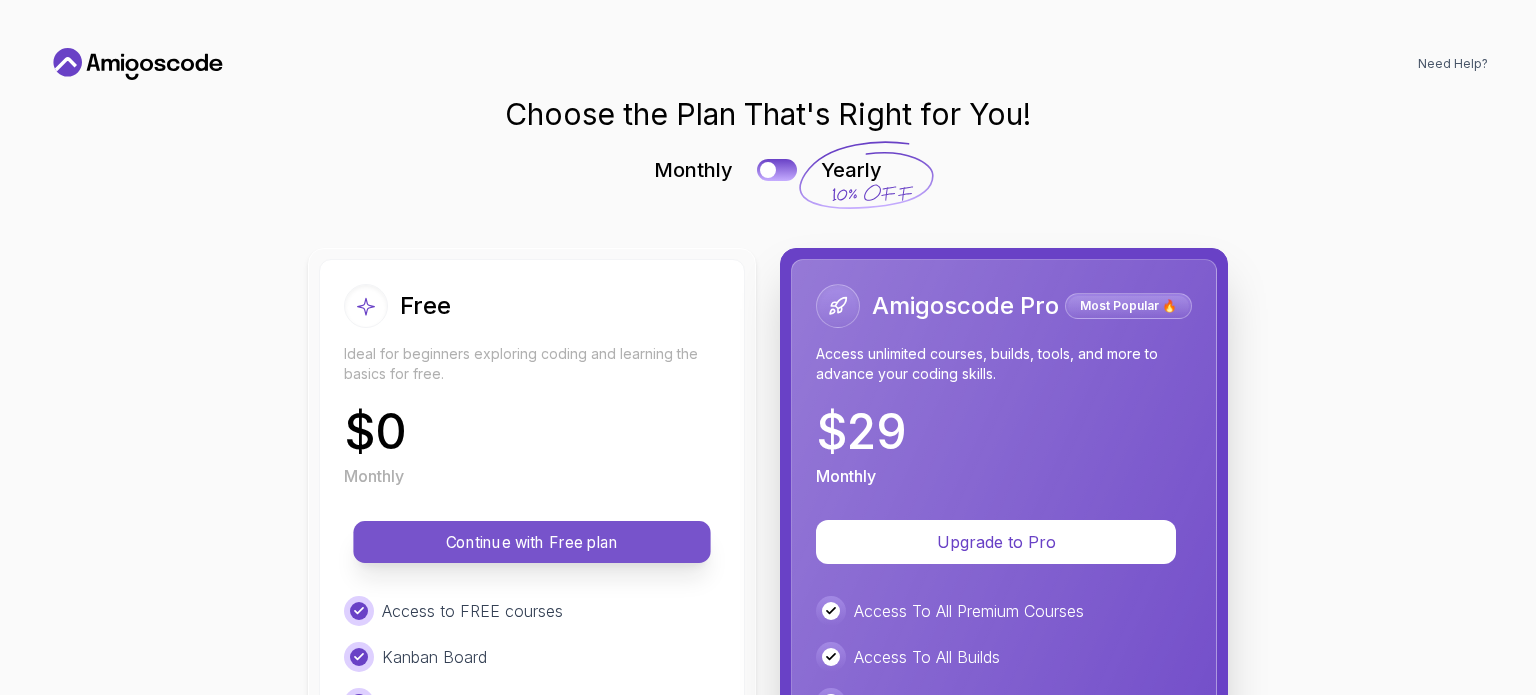 click on "Continue with Free plan" at bounding box center [532, 542] 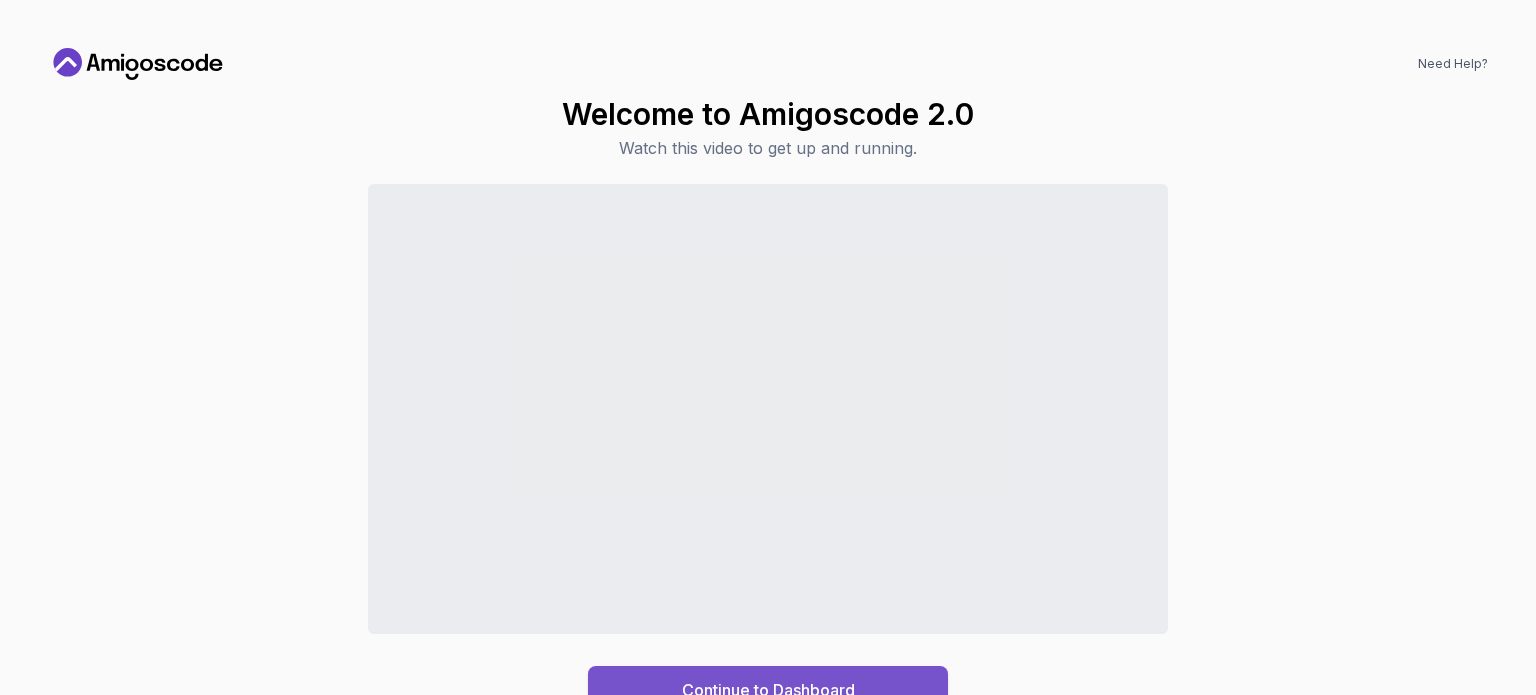 click on "Continue to Dashboard" at bounding box center [768, 690] 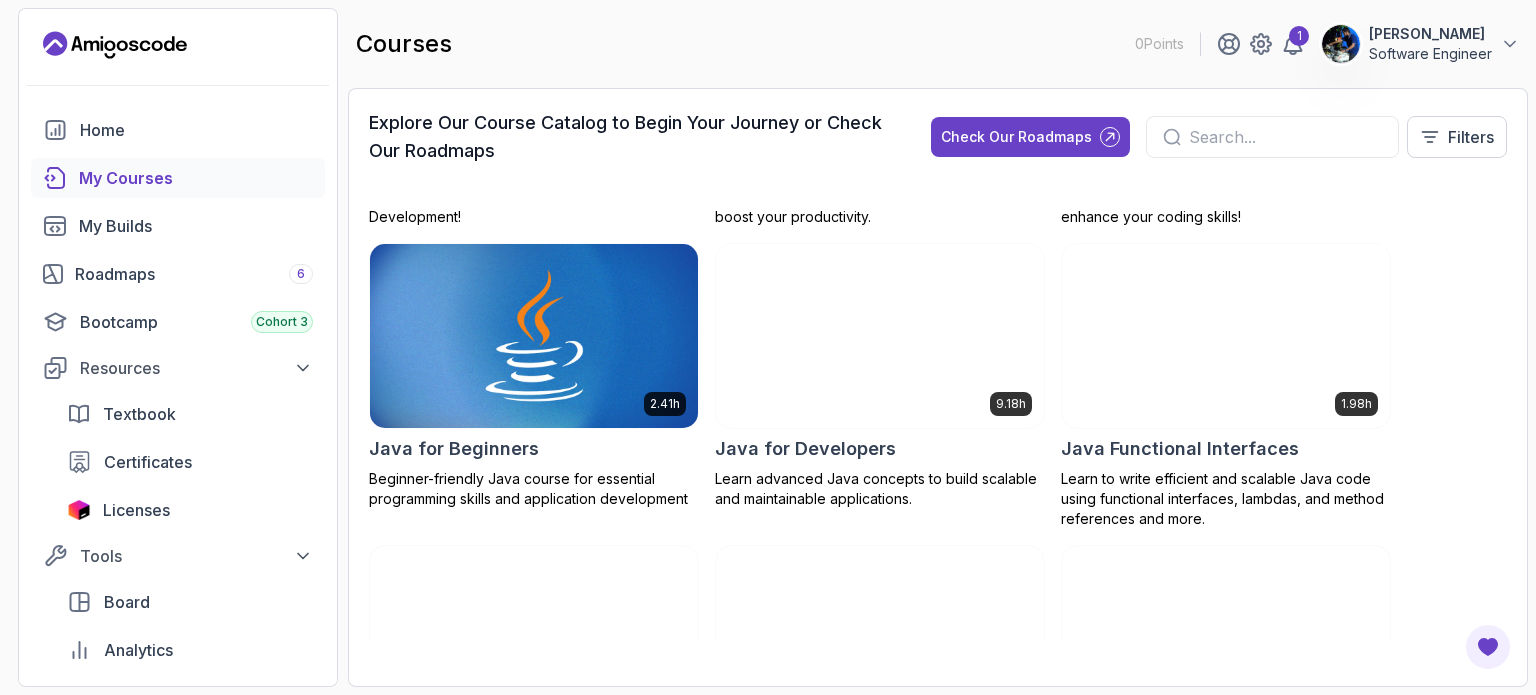 scroll, scrollTop: 1471, scrollLeft: 0, axis: vertical 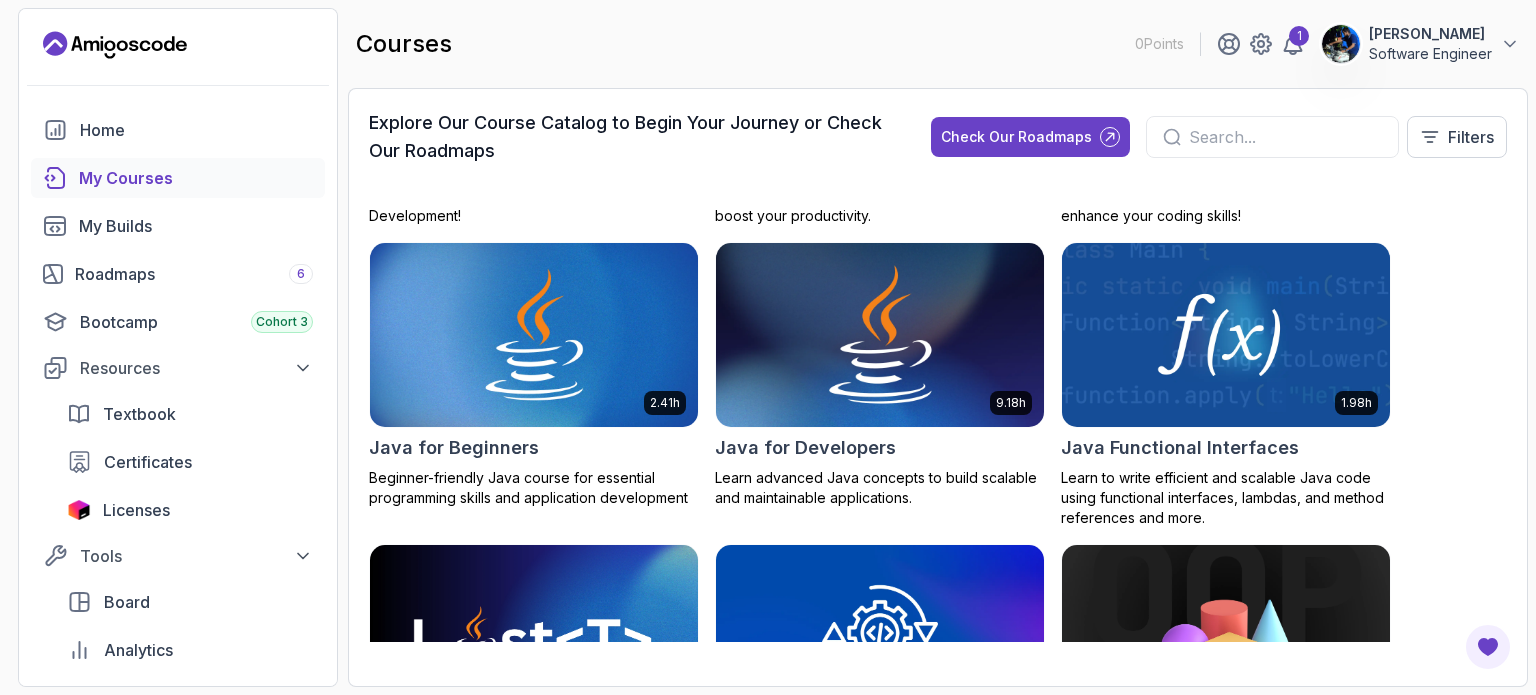 click at bounding box center [880, 335] 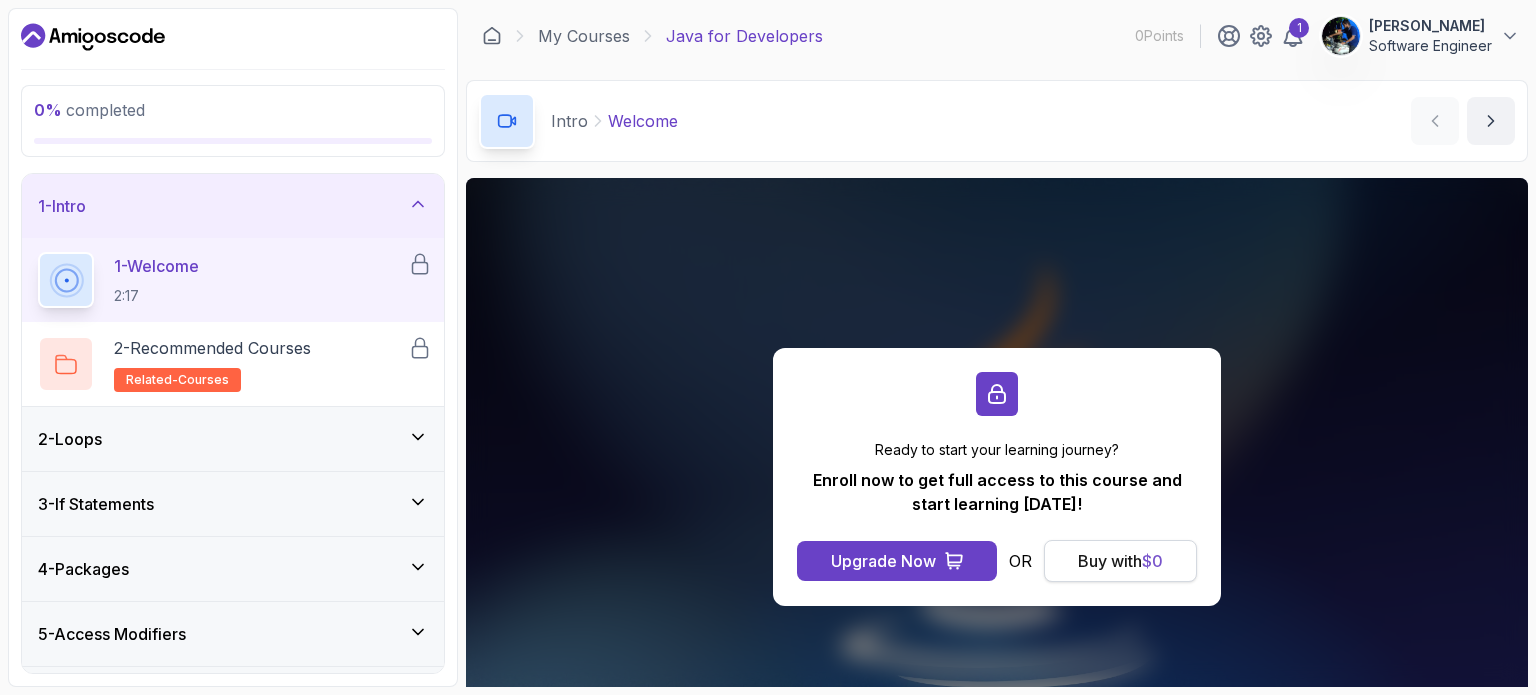 click on "Buy with  $ 0" at bounding box center [1120, 561] 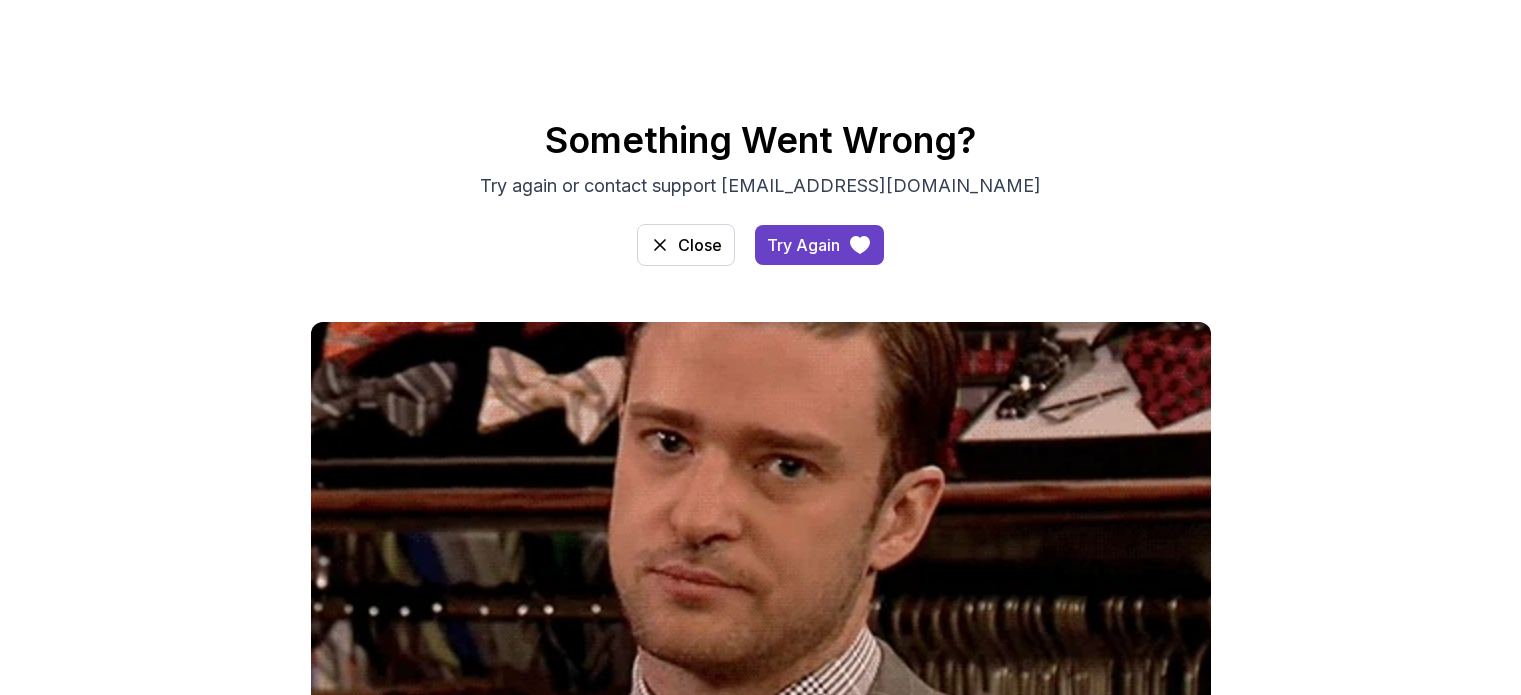 scroll, scrollTop: 0, scrollLeft: 0, axis: both 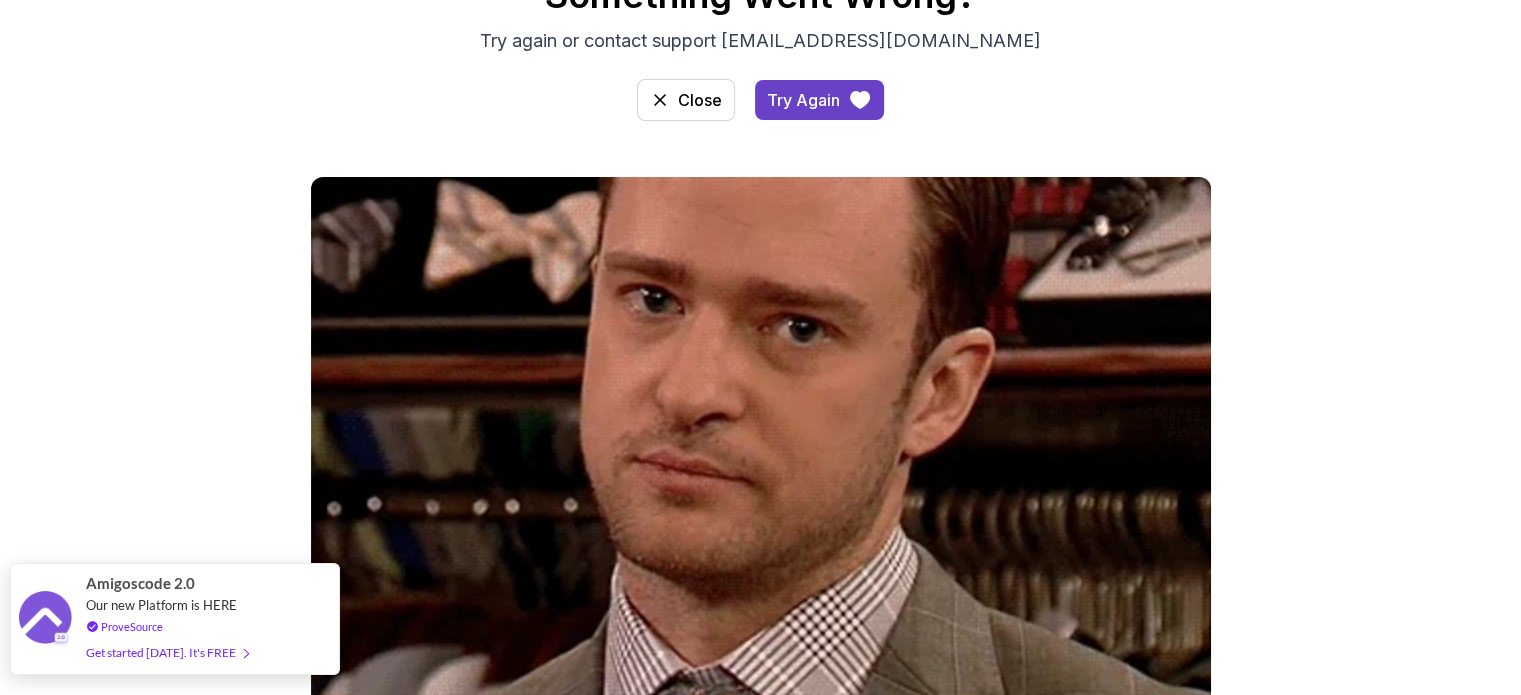 click on "Get started [DATE]. It's FREE" at bounding box center (167, 652) 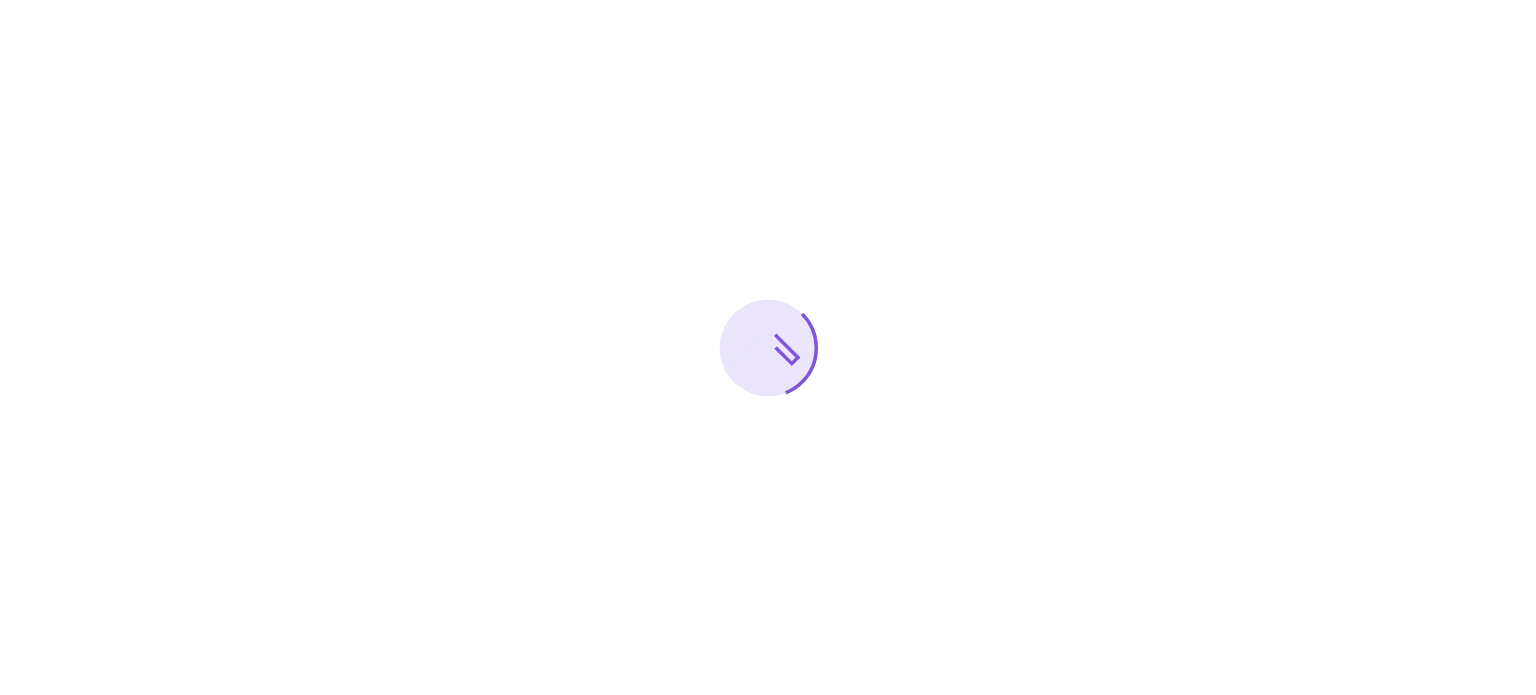 scroll, scrollTop: 0, scrollLeft: 0, axis: both 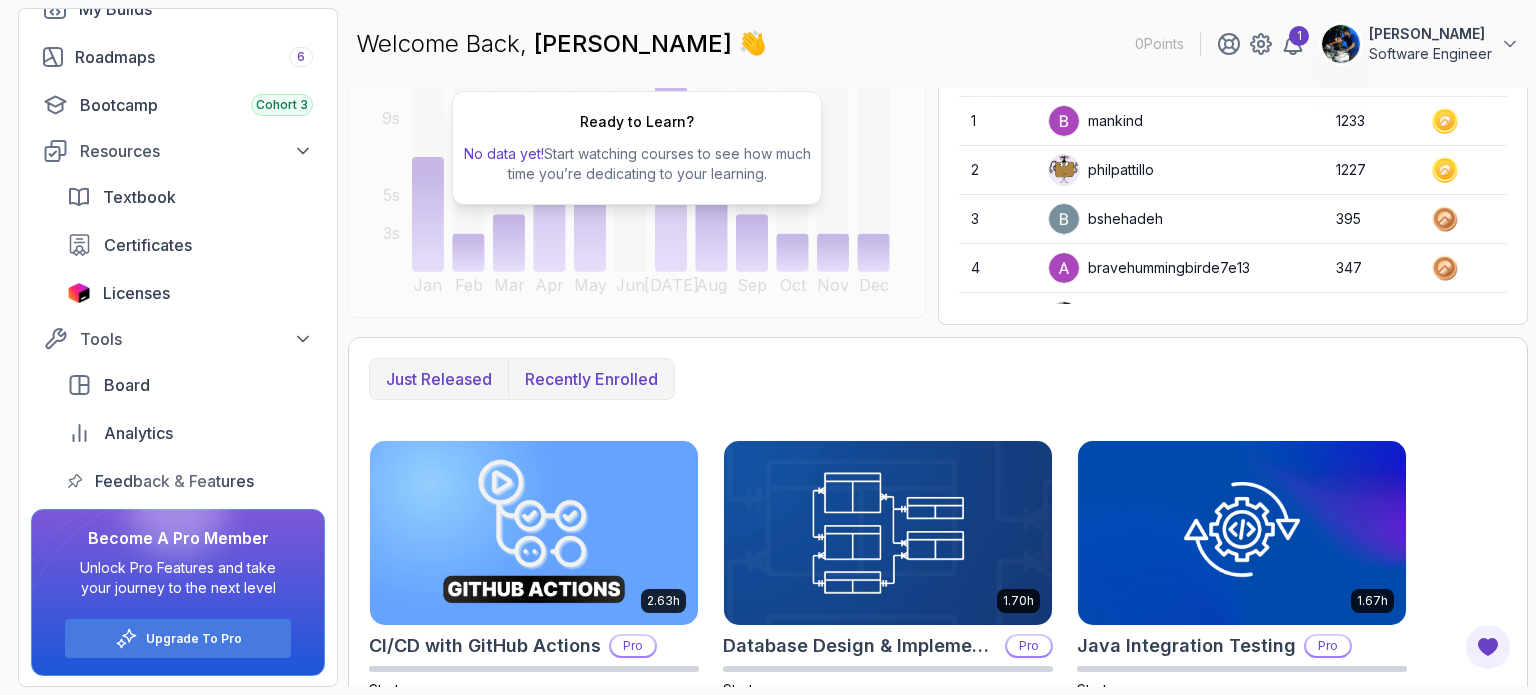 click on "Recently enrolled" at bounding box center [591, 379] 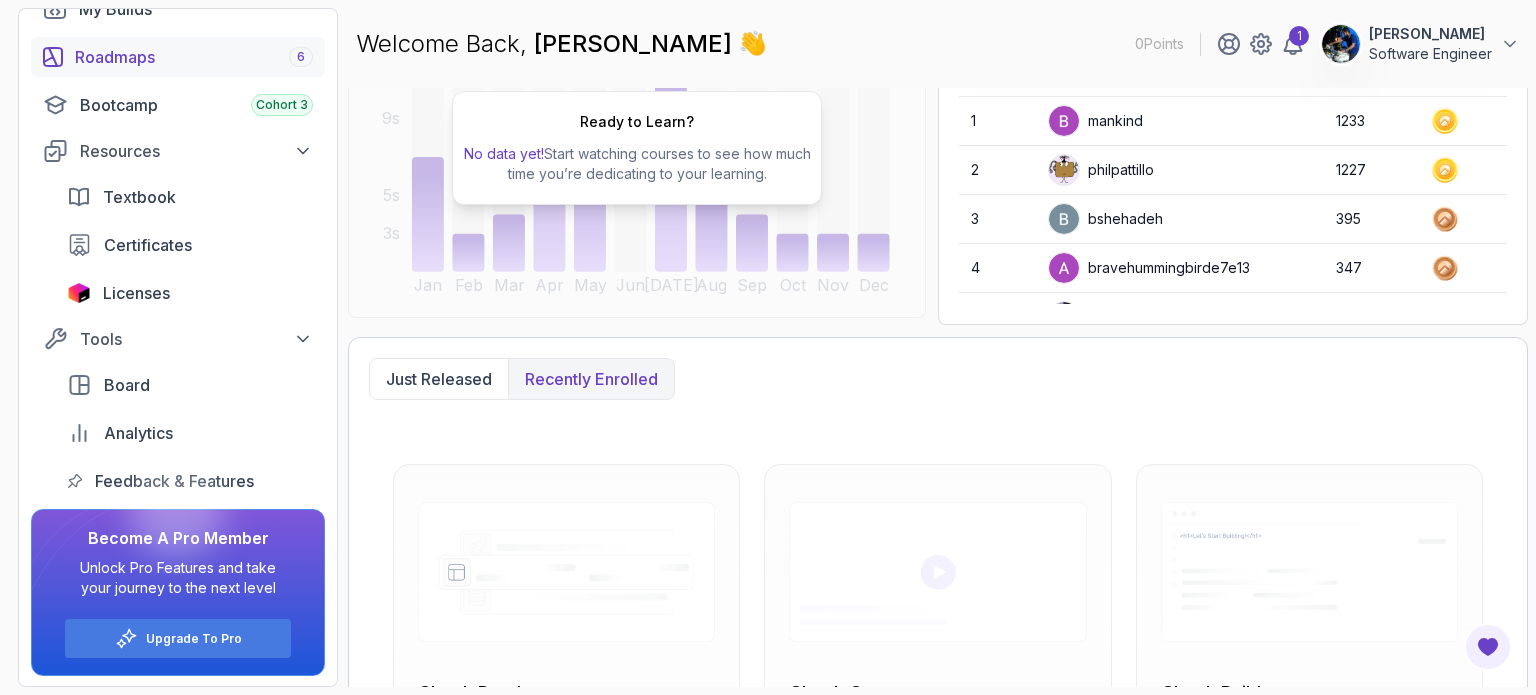 click on "Roadmaps 6" at bounding box center (194, 57) 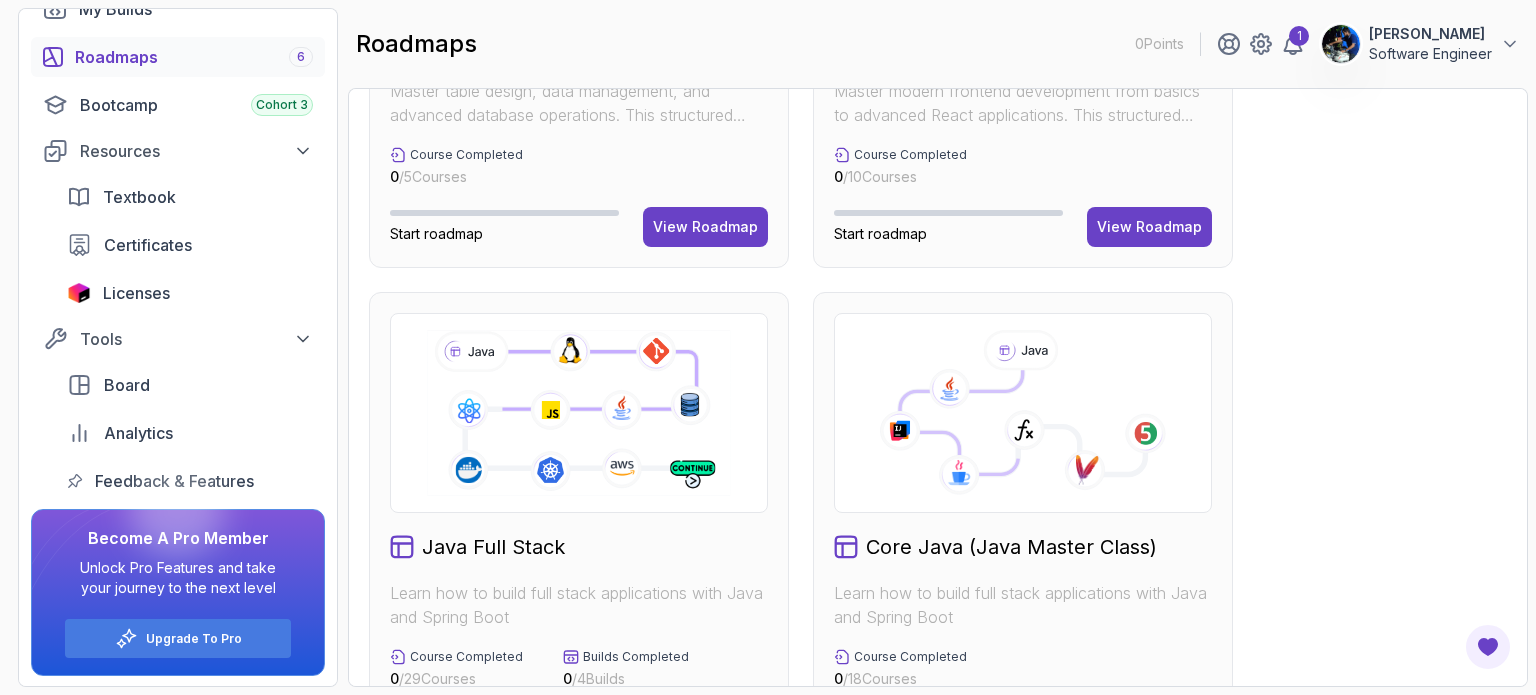 scroll, scrollTop: 0, scrollLeft: 0, axis: both 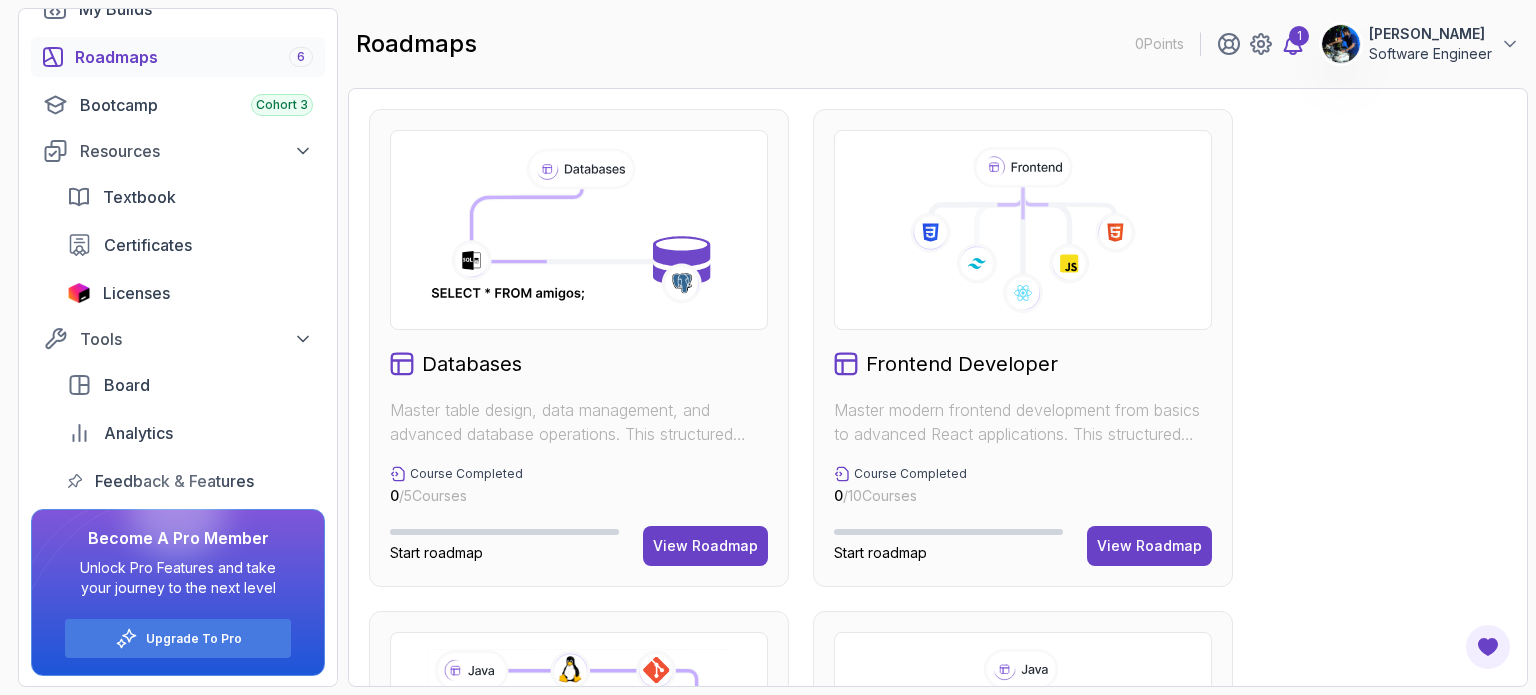 click 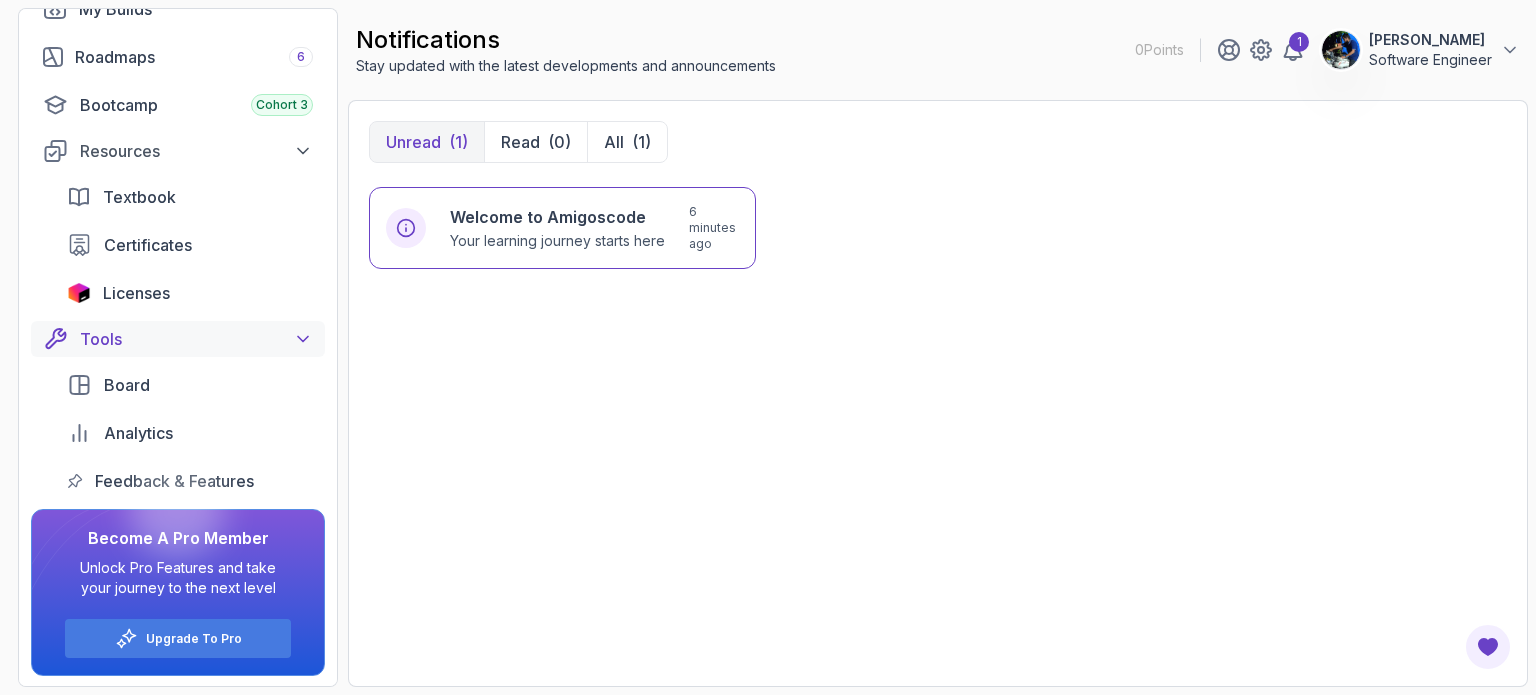 scroll, scrollTop: 0, scrollLeft: 0, axis: both 